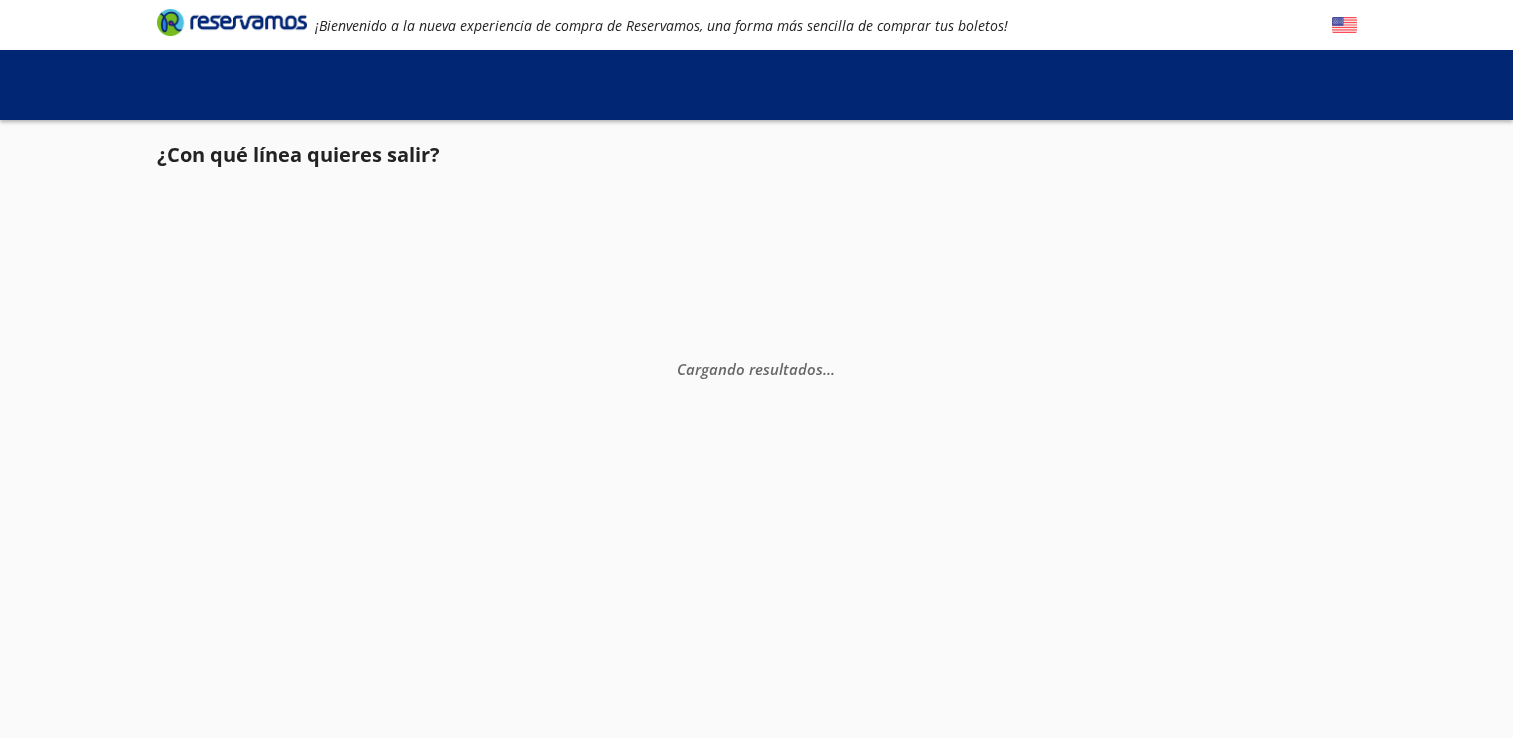 scroll, scrollTop: 0, scrollLeft: 0, axis: both 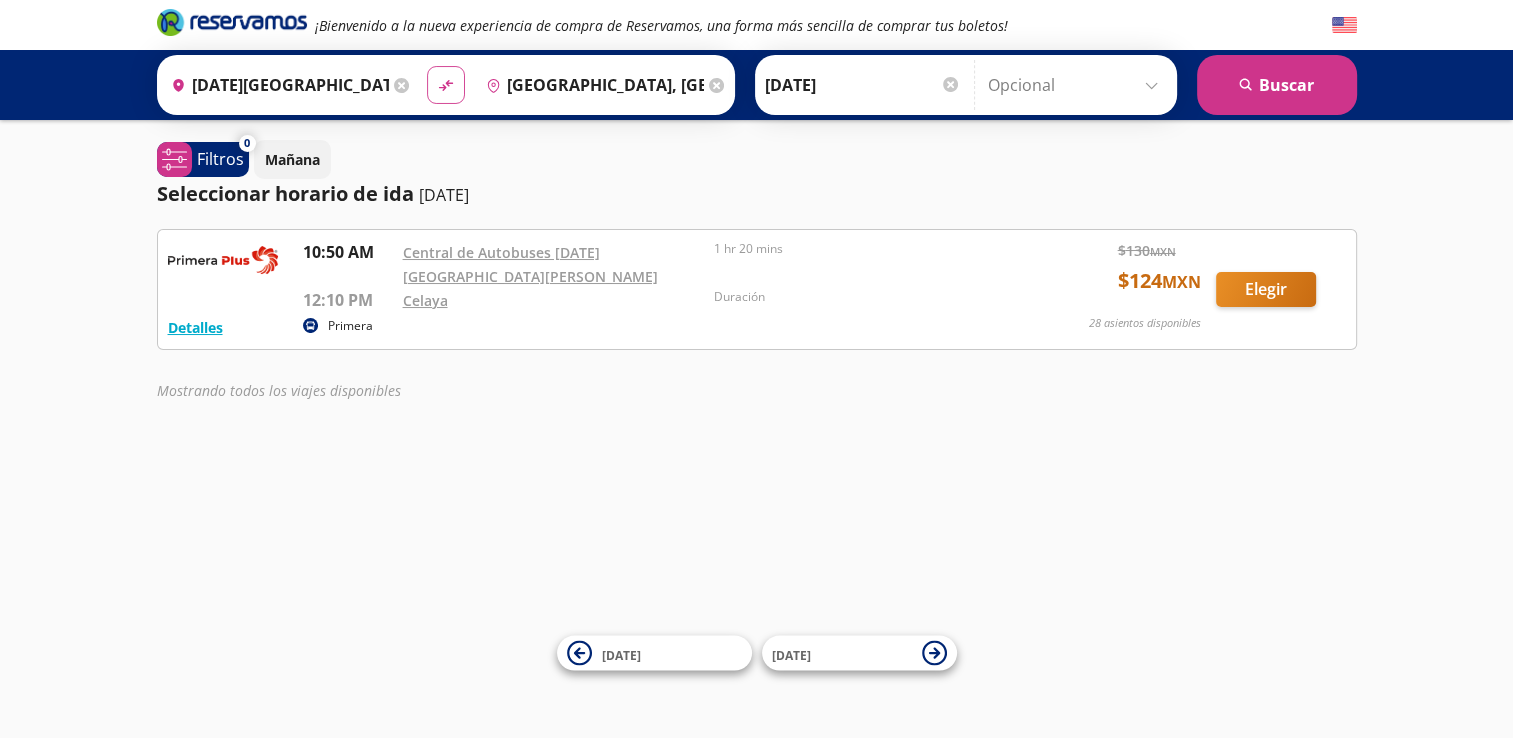 click 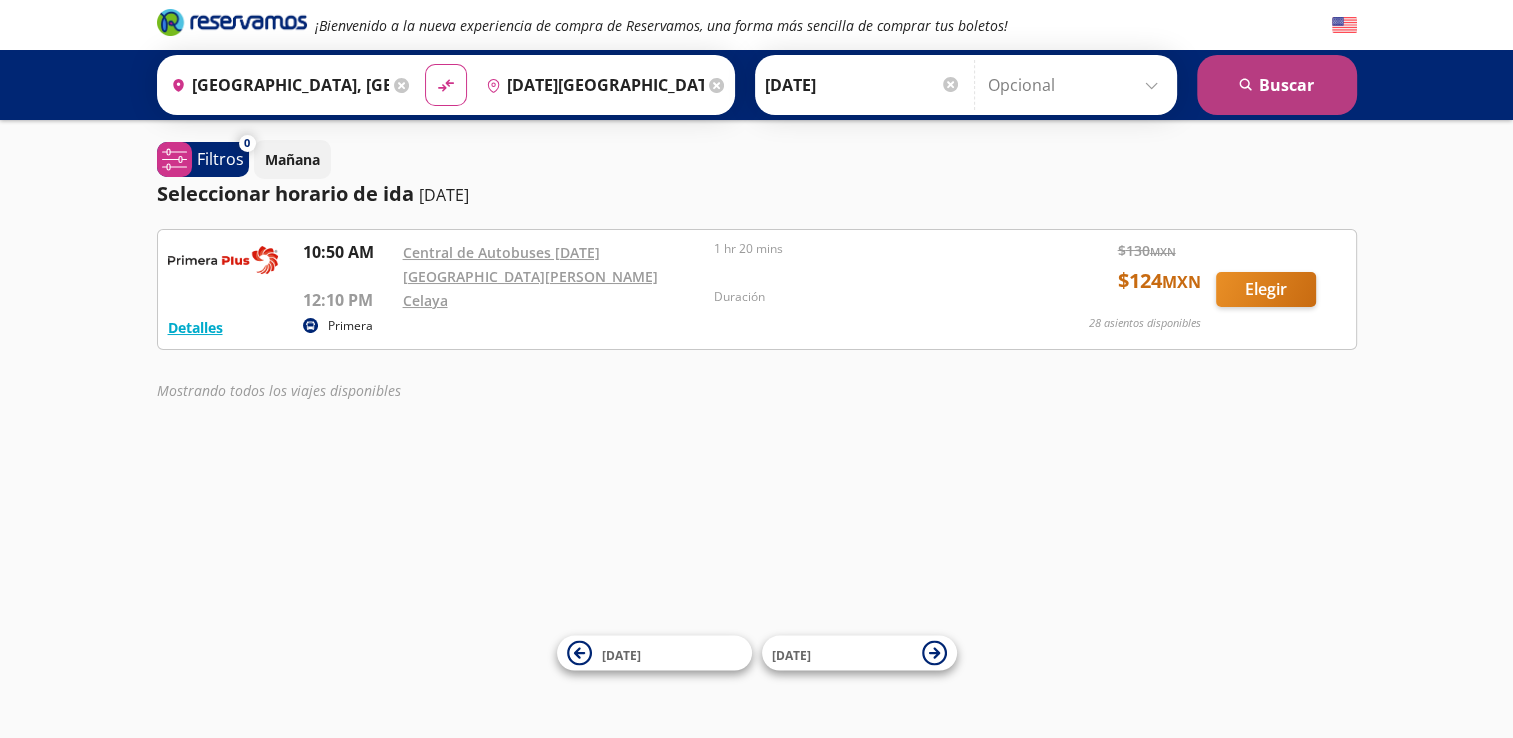 click on "search
[GEOGRAPHIC_DATA]" at bounding box center (1277, 85) 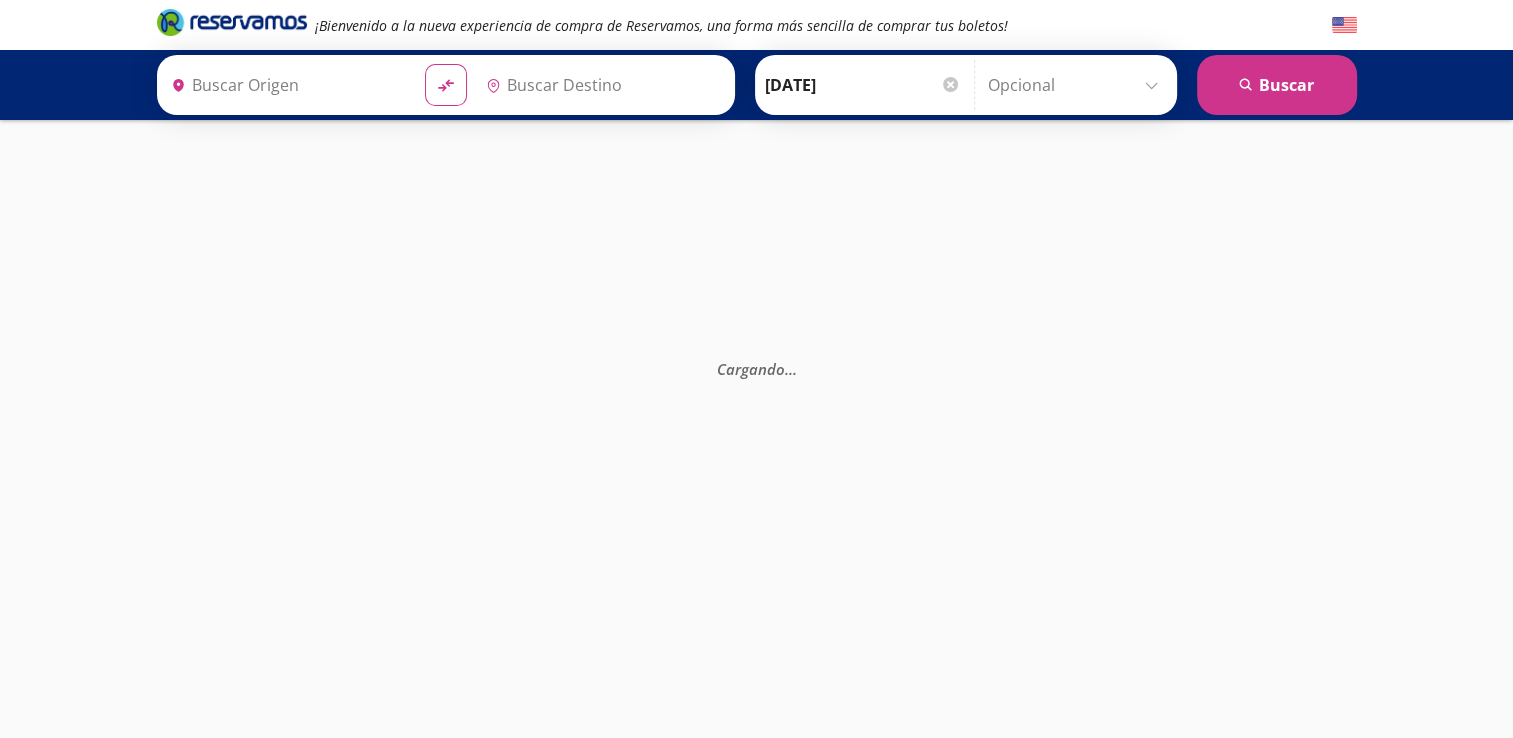 type on "[GEOGRAPHIC_DATA], [GEOGRAPHIC_DATA]" 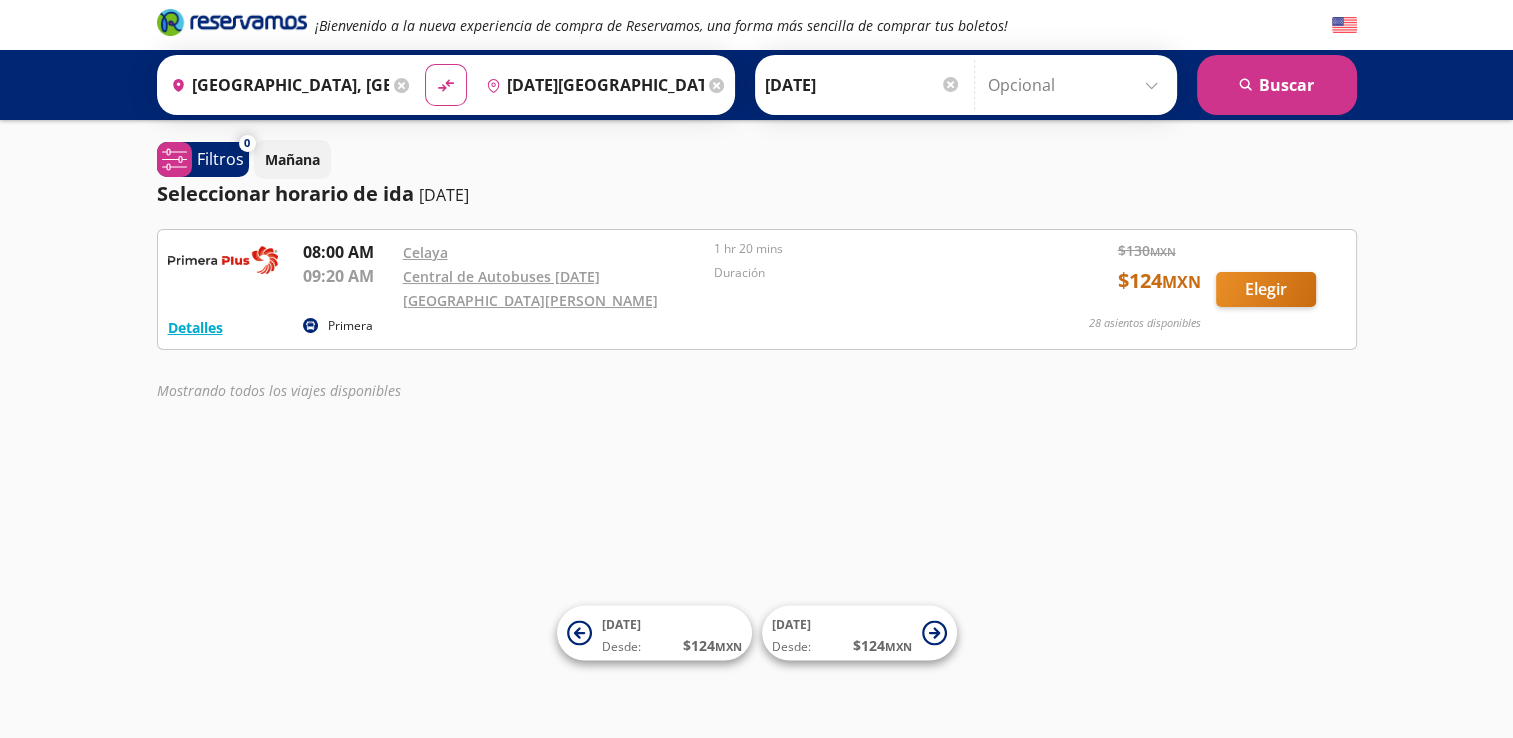 click on "[DATE][GEOGRAPHIC_DATA][PERSON_NAME], [GEOGRAPHIC_DATA]" at bounding box center [591, 85] 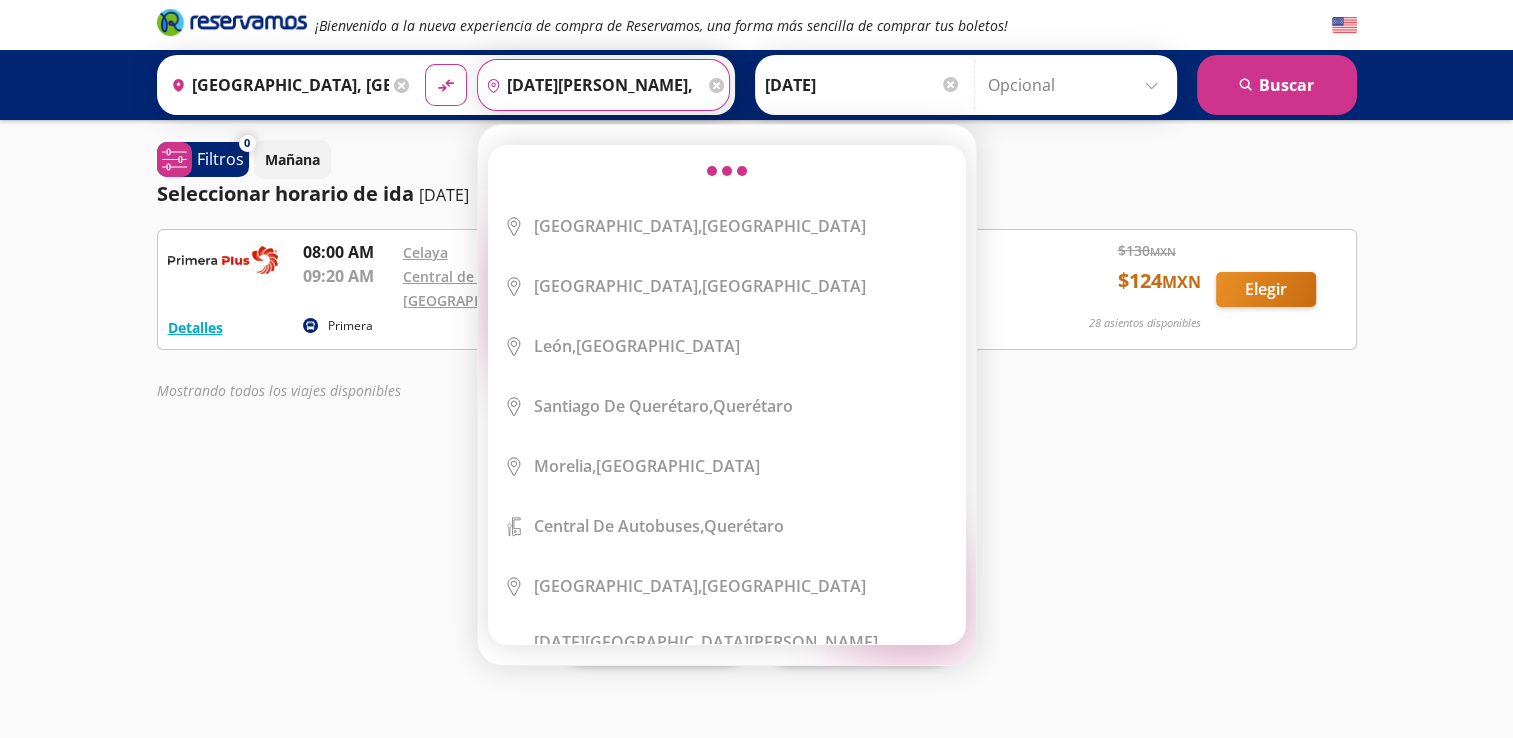scroll, scrollTop: 0, scrollLeft: 0, axis: both 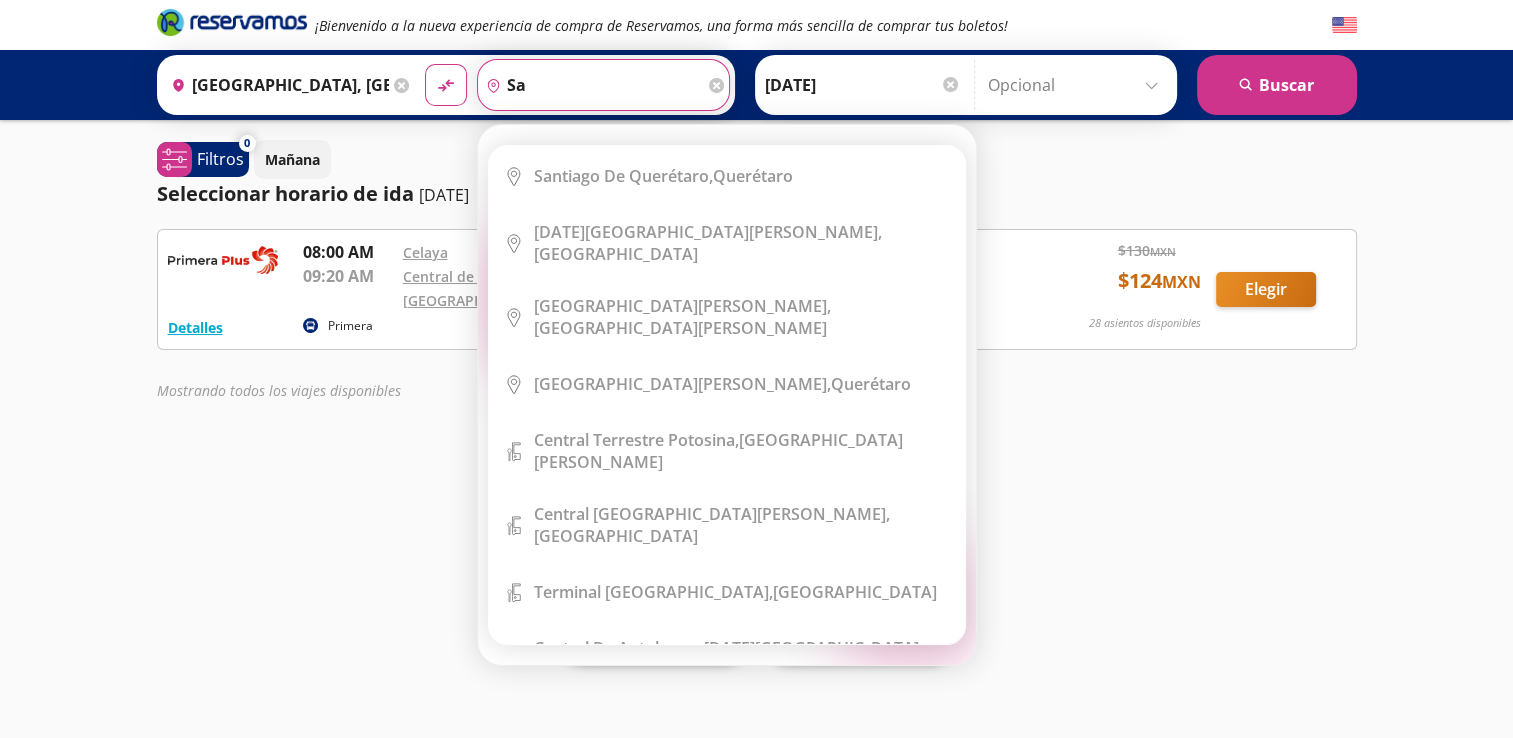 type on "s" 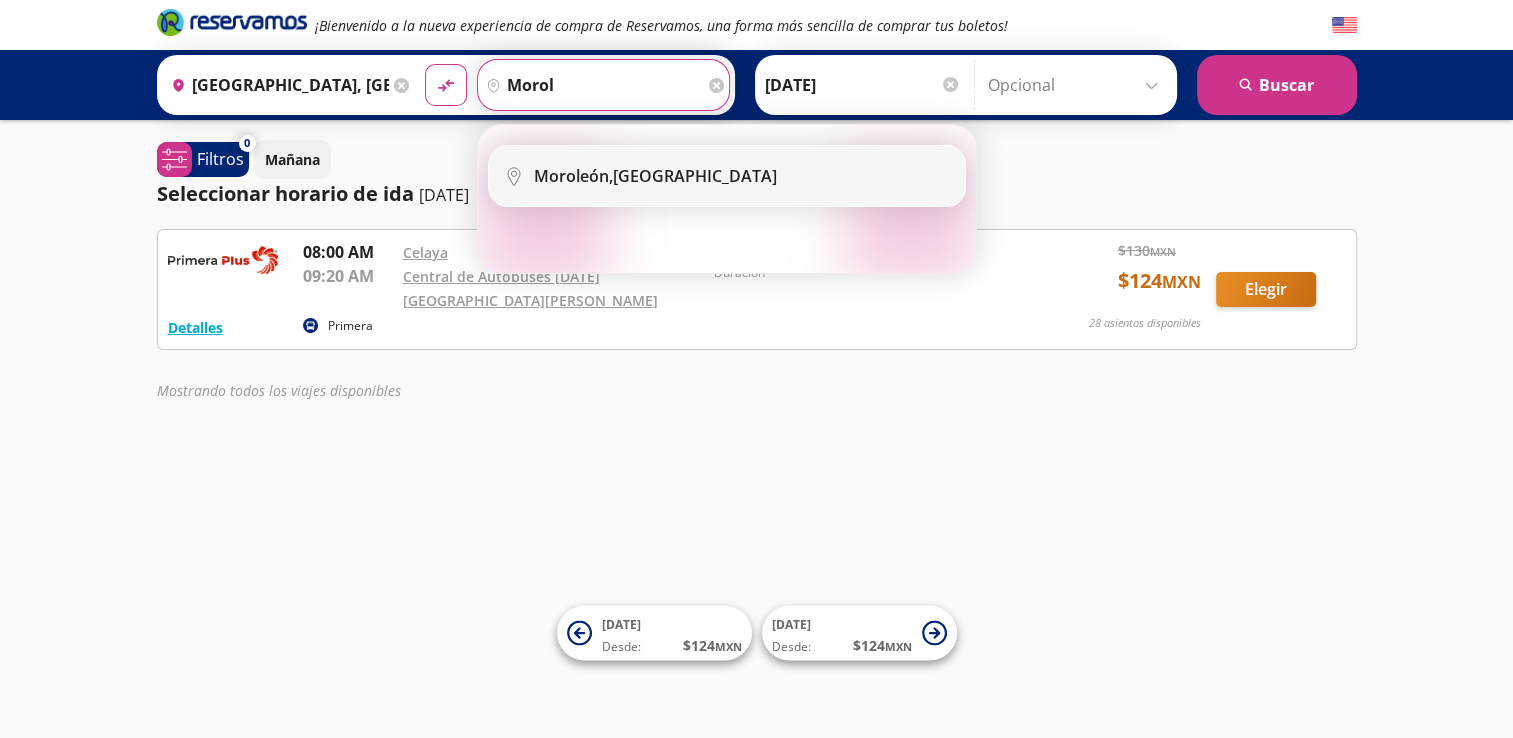 click on "[GEOGRAPHIC_DATA],  [GEOGRAPHIC_DATA]" at bounding box center (655, 176) 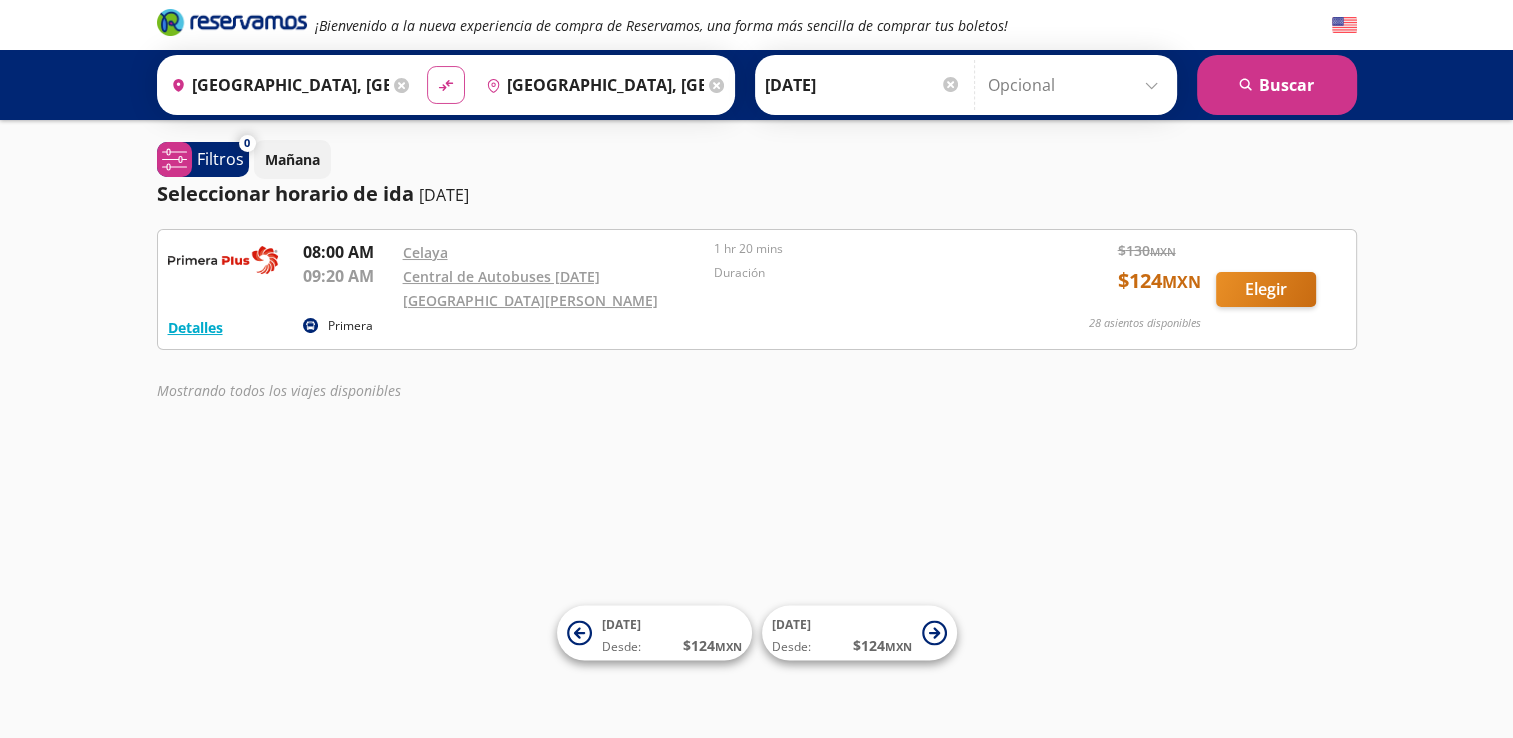 click on "material-symbols:compare-arrows-rounded" 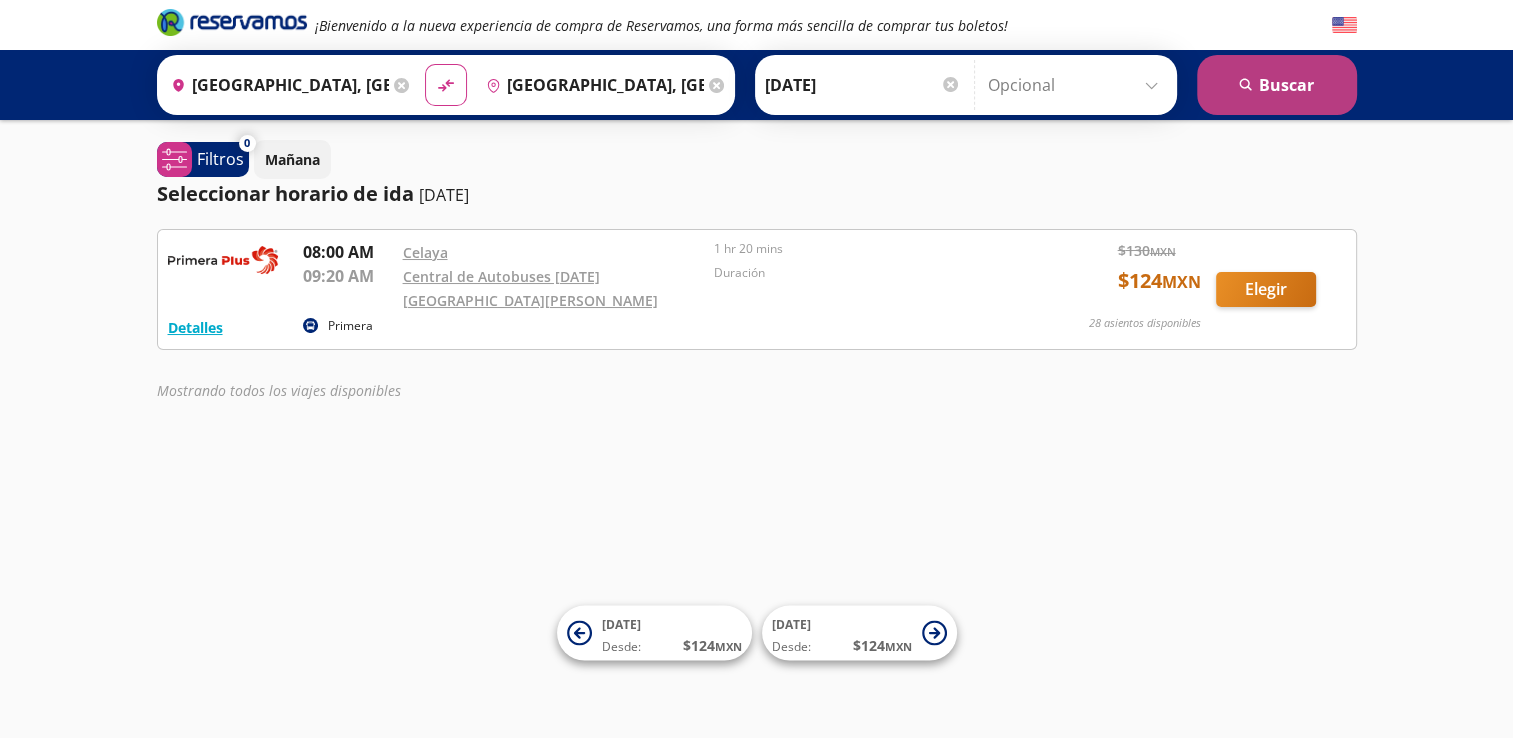 click on "search
[GEOGRAPHIC_DATA]" at bounding box center [1277, 85] 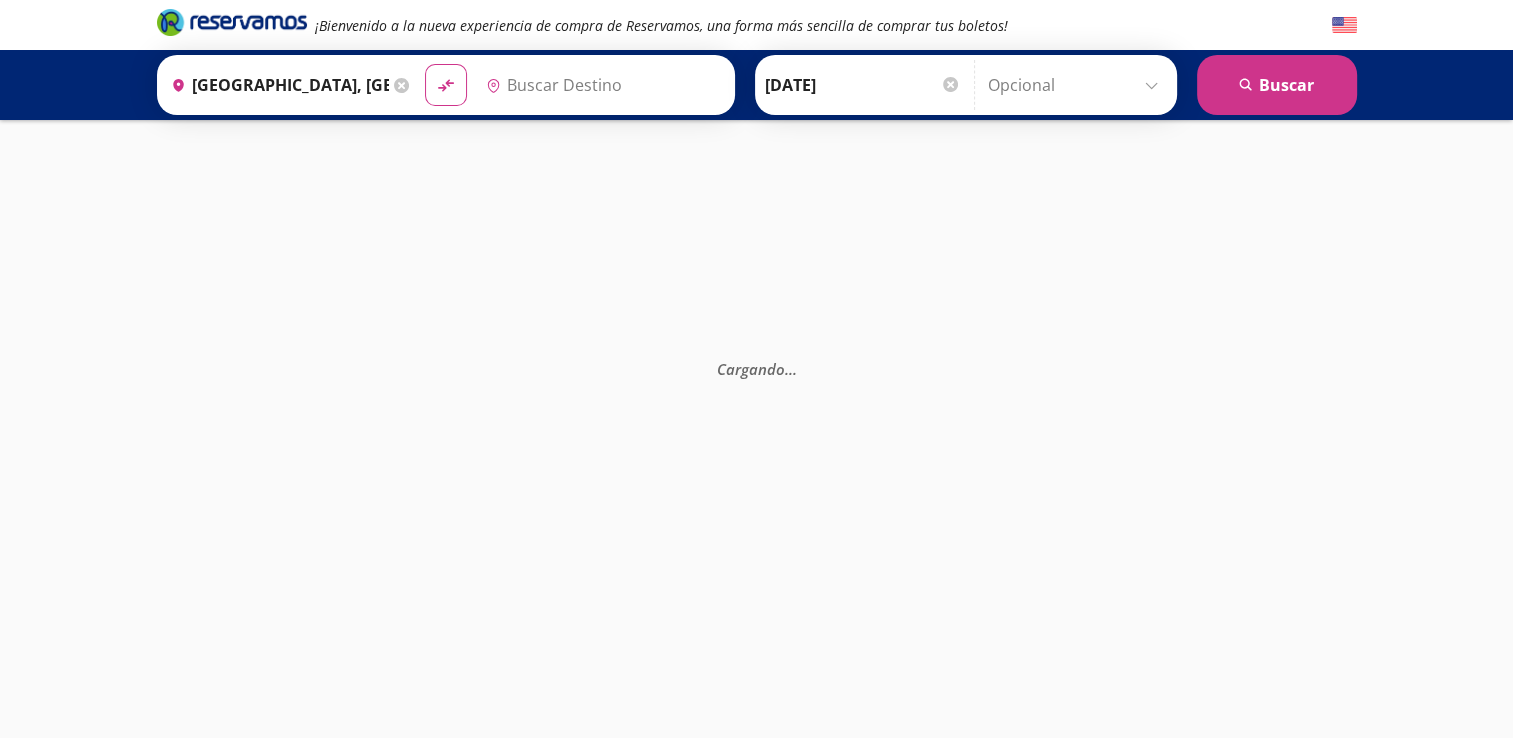 type on "[GEOGRAPHIC_DATA], [GEOGRAPHIC_DATA]" 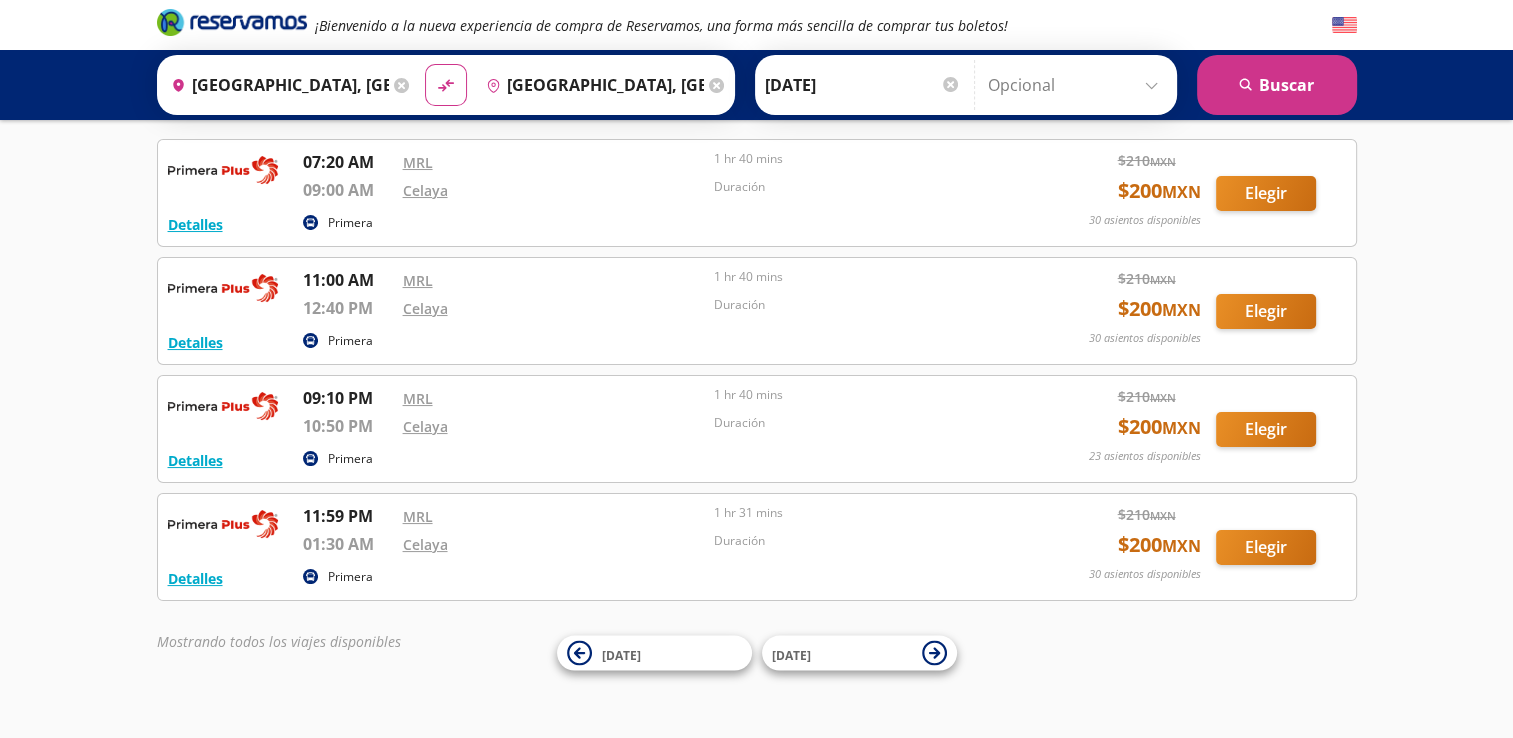 scroll, scrollTop: 0, scrollLeft: 0, axis: both 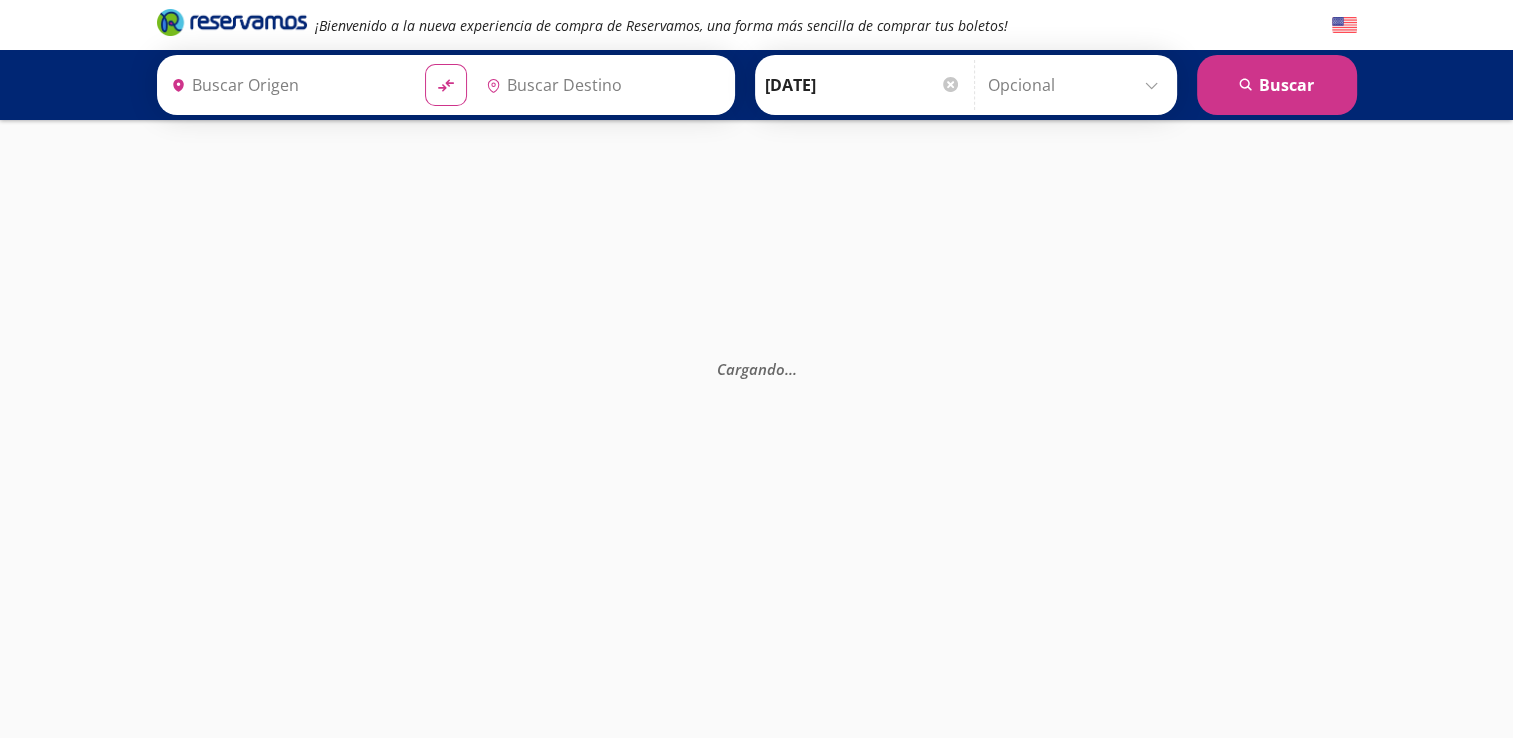 type on "[GEOGRAPHIC_DATA], [GEOGRAPHIC_DATA]" 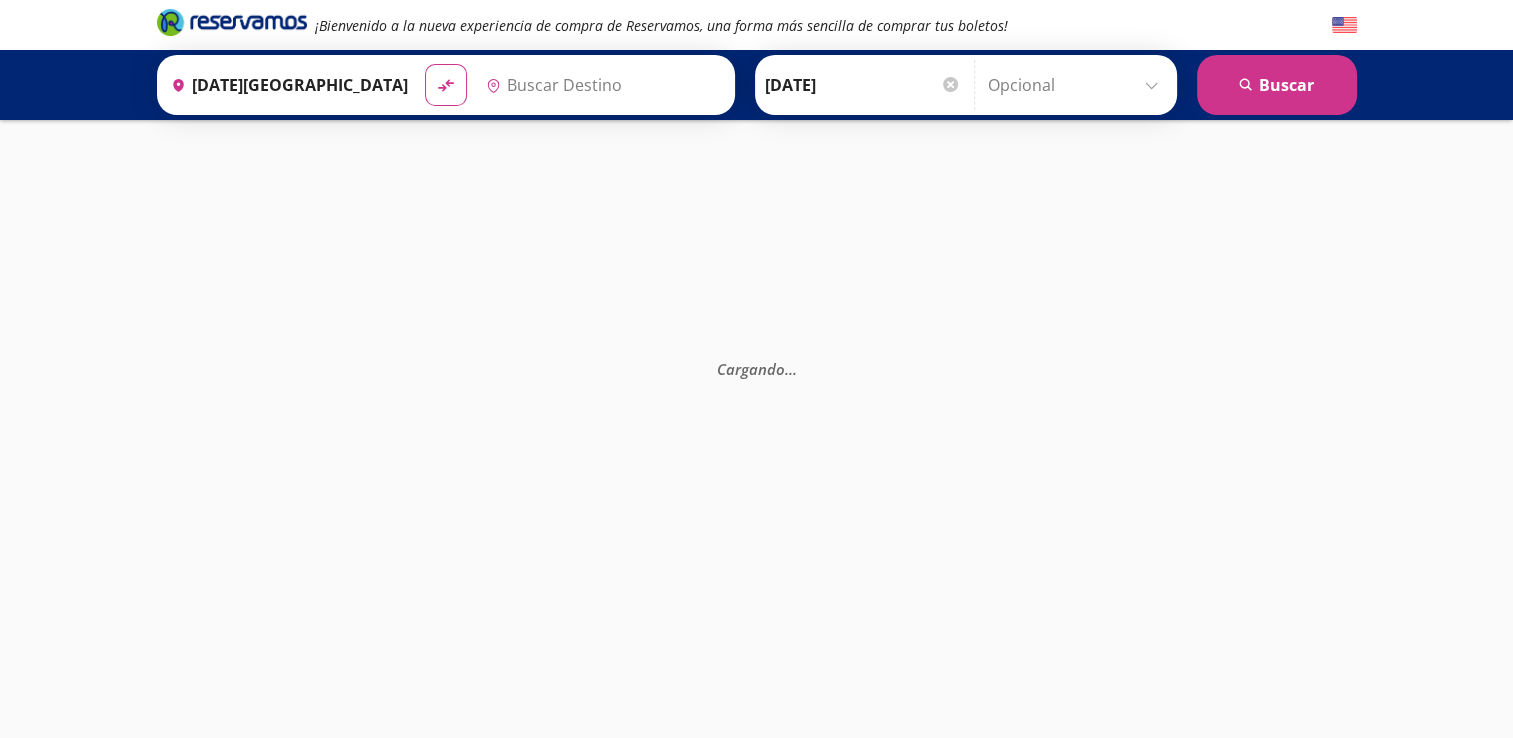 type on "[GEOGRAPHIC_DATA], [GEOGRAPHIC_DATA]" 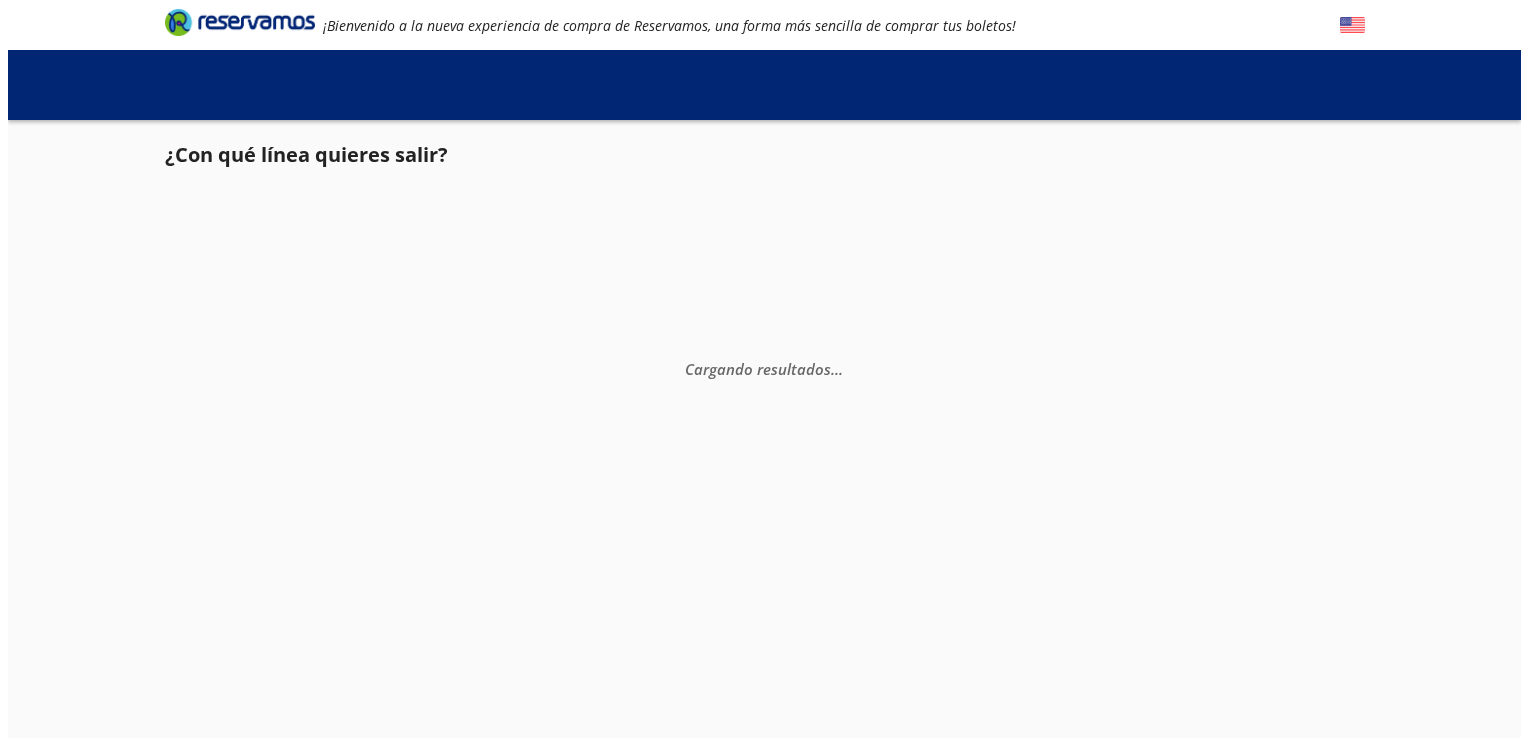 scroll, scrollTop: 0, scrollLeft: 0, axis: both 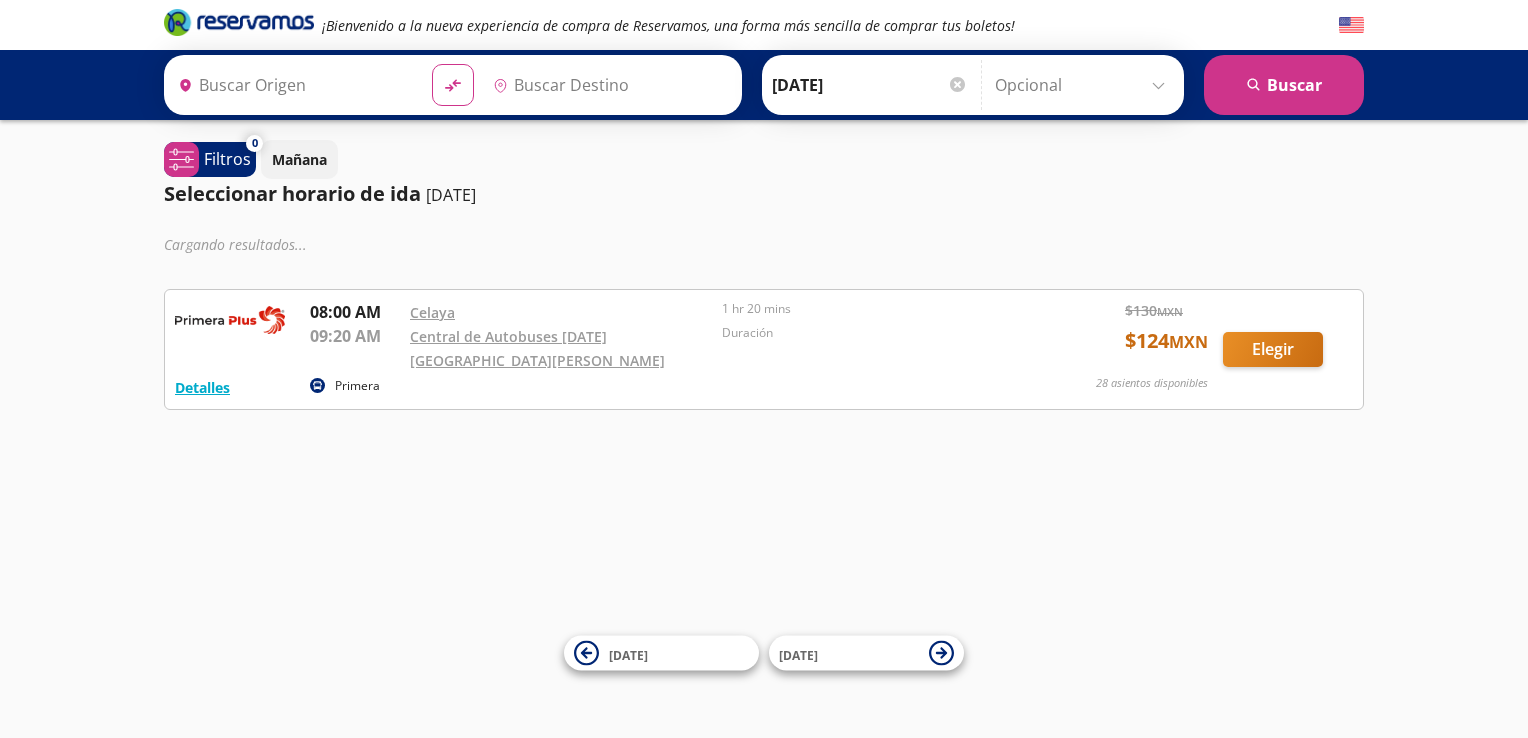 type on "[GEOGRAPHIC_DATA], [GEOGRAPHIC_DATA]" 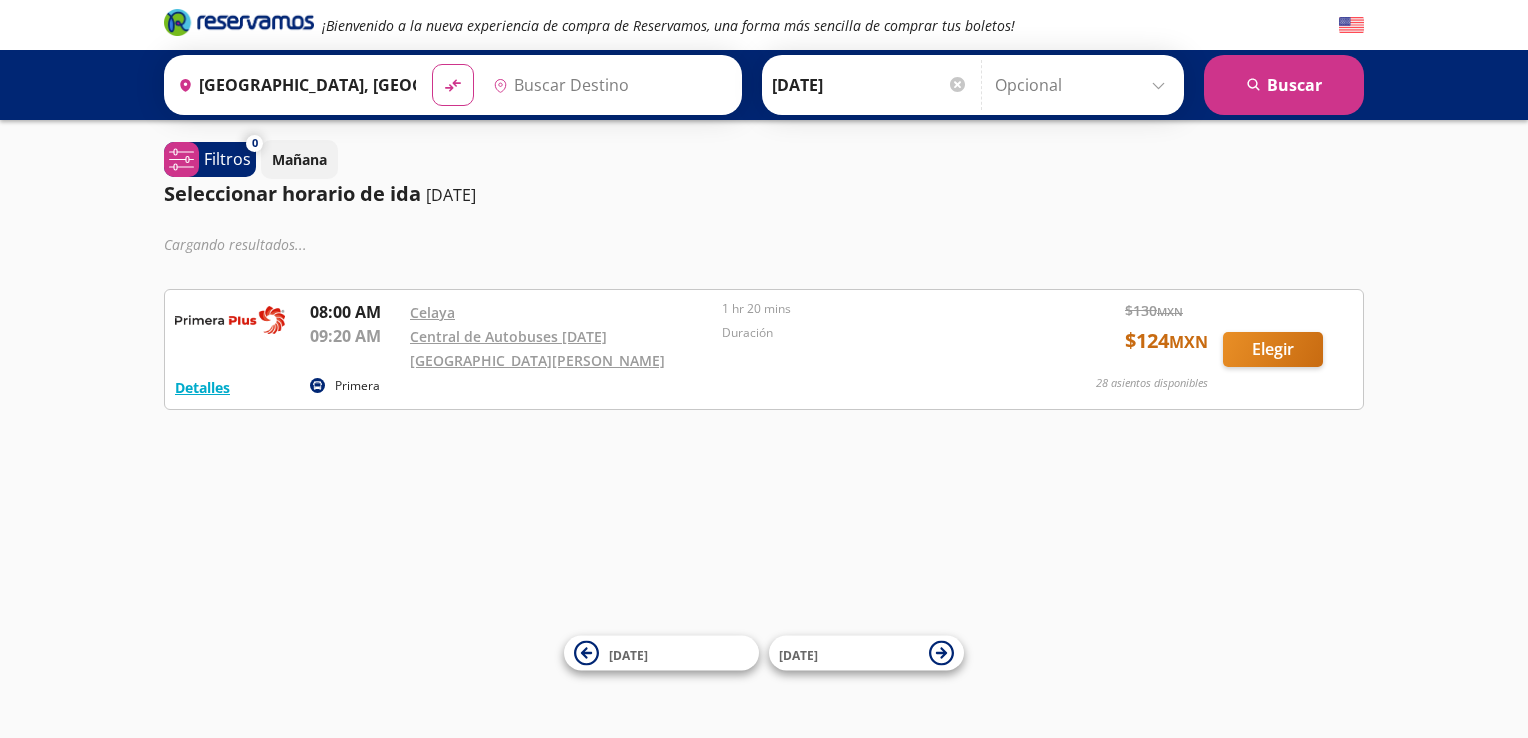 type on "[DATE][GEOGRAPHIC_DATA][PERSON_NAME], [GEOGRAPHIC_DATA]" 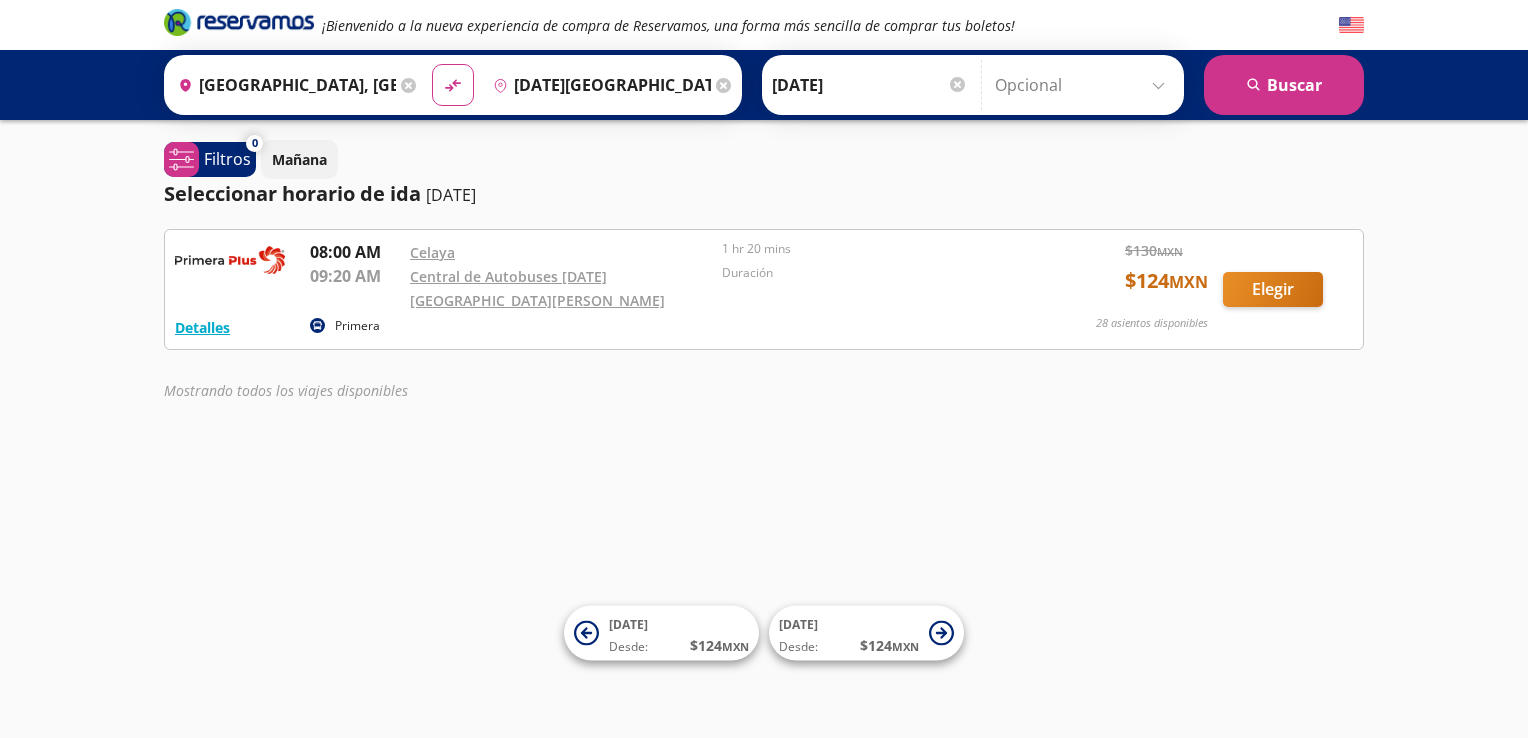 click on "[GEOGRAPHIC_DATA], [GEOGRAPHIC_DATA]" at bounding box center (283, 85) 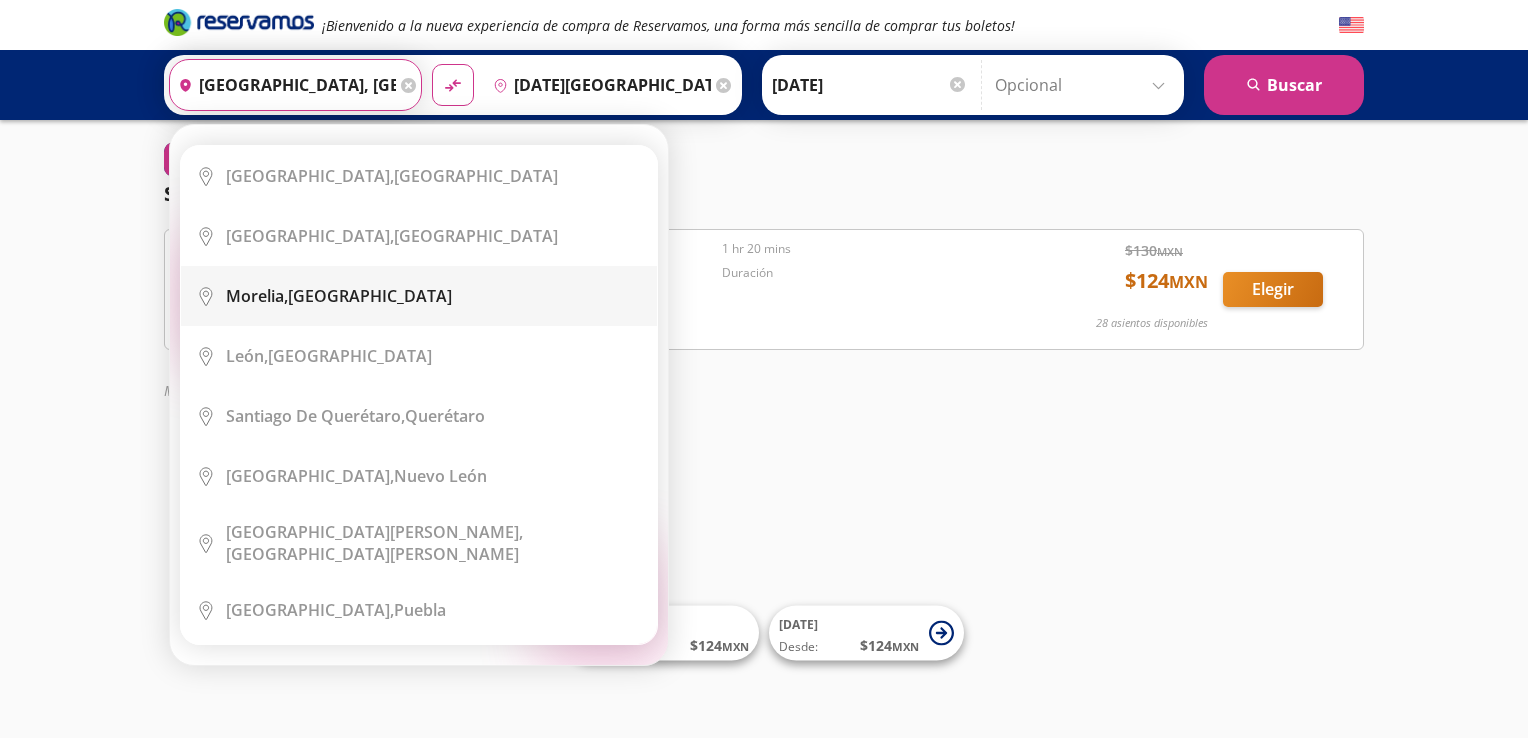 click on "Morelia,  Michoacán" at bounding box center (339, 296) 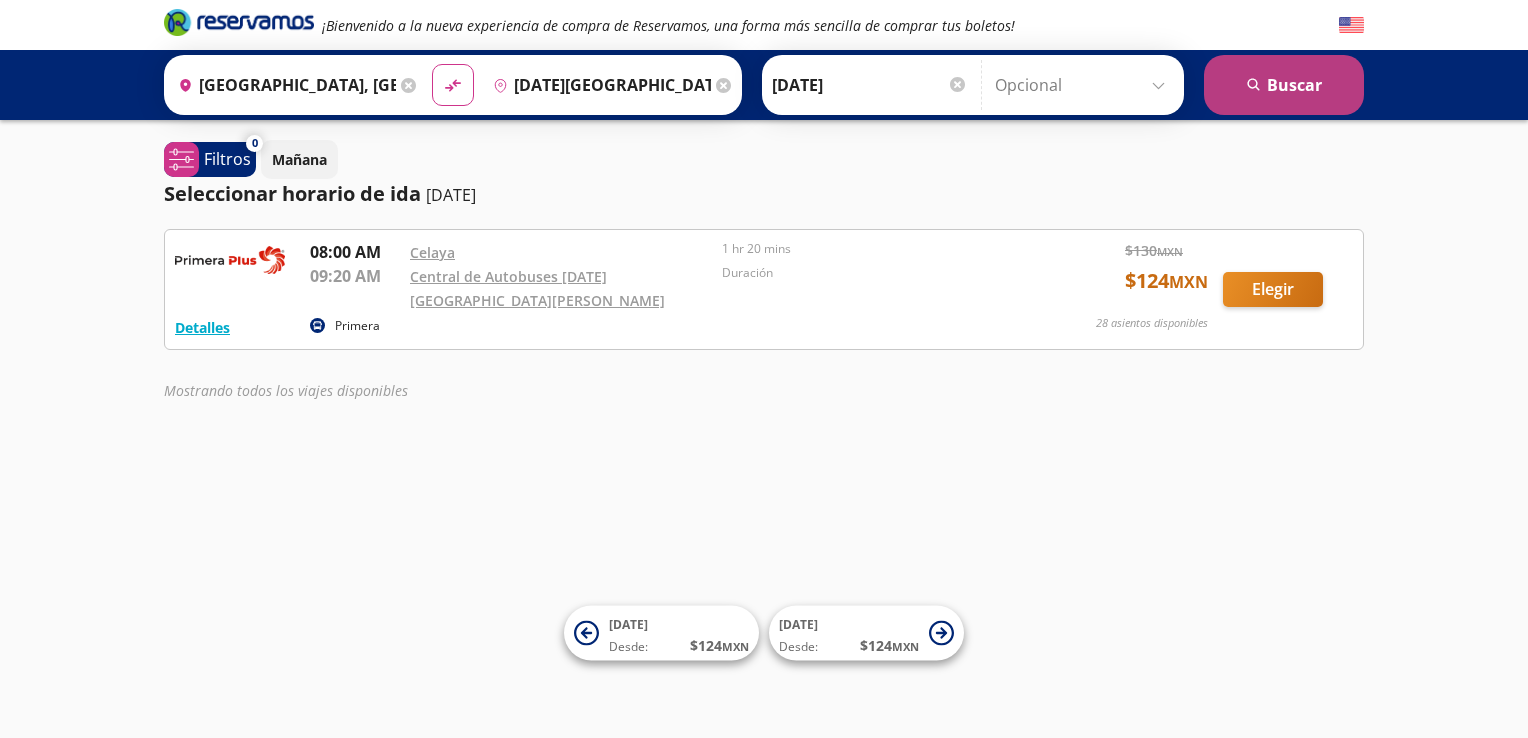 click on "search
[GEOGRAPHIC_DATA]" at bounding box center [1284, 85] 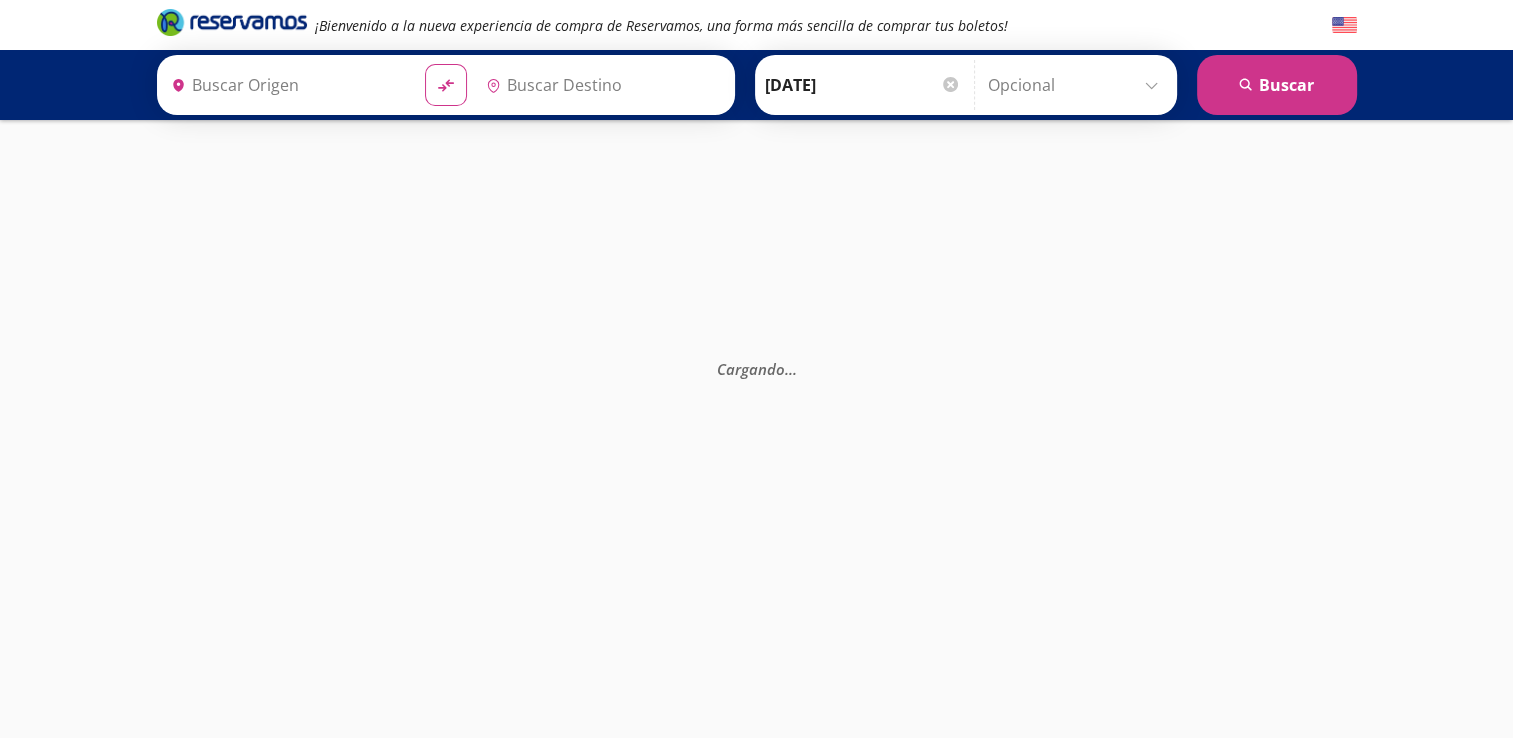 type on "Morelia, Michoacán" 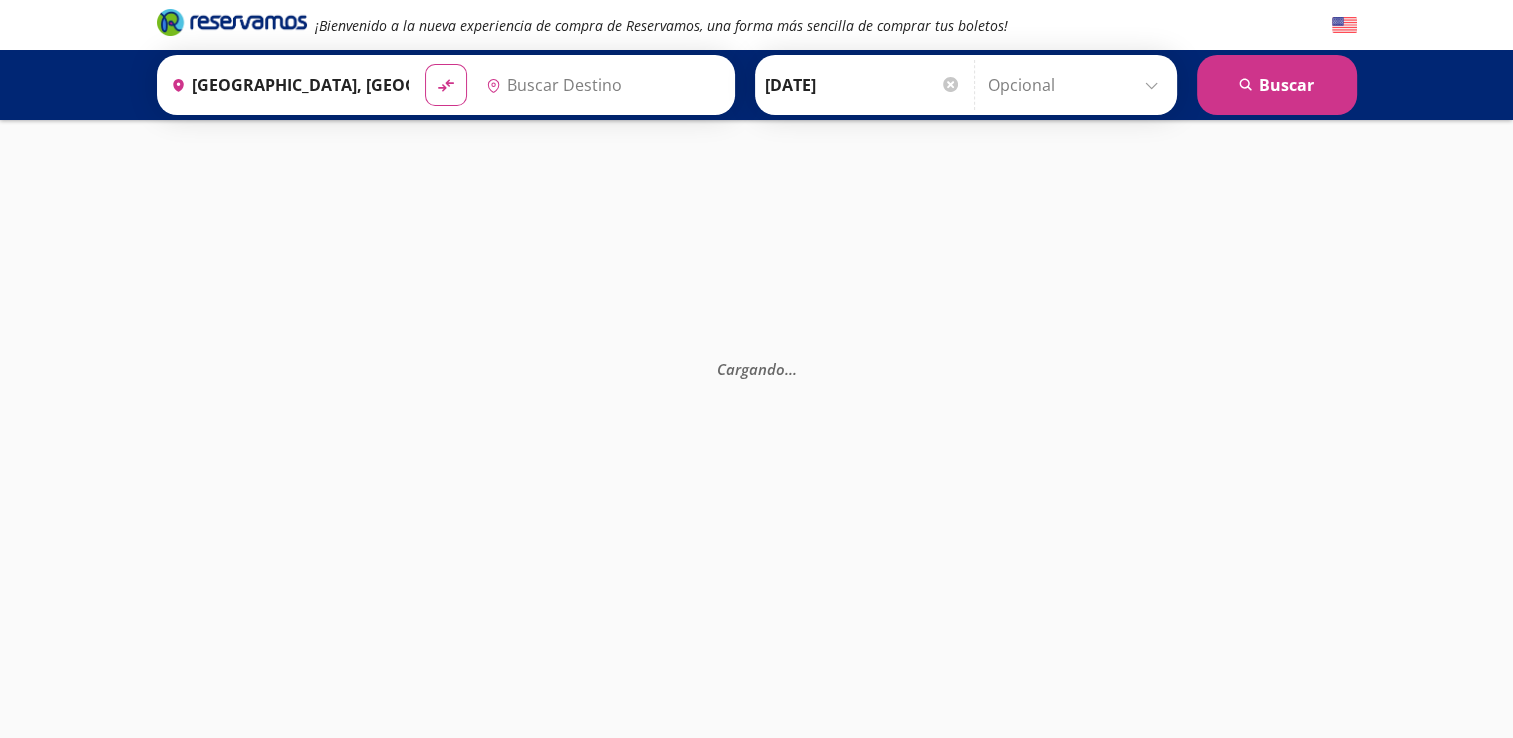 type on "[DATE][GEOGRAPHIC_DATA][PERSON_NAME], [GEOGRAPHIC_DATA]" 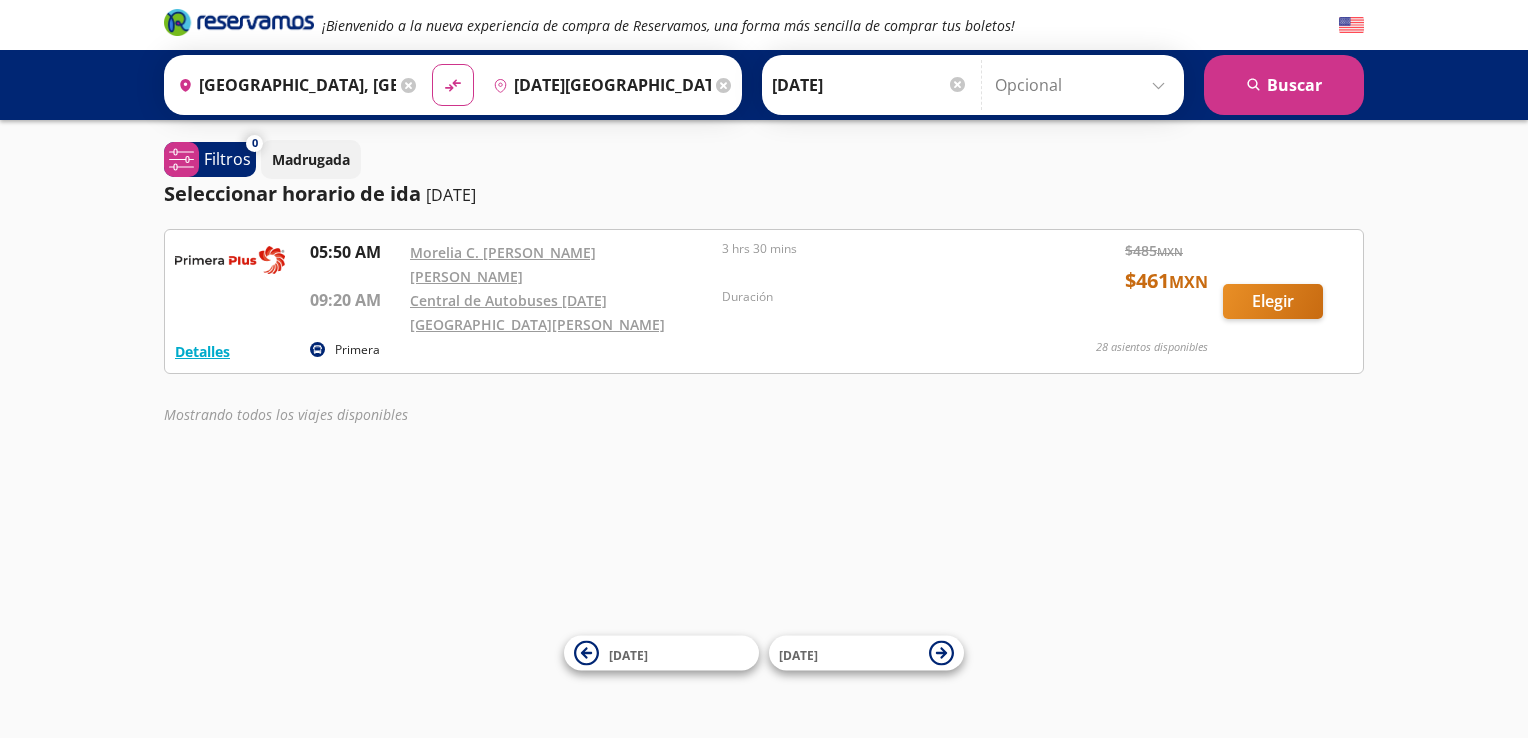 click on "Primera" at bounding box center (345, 350) 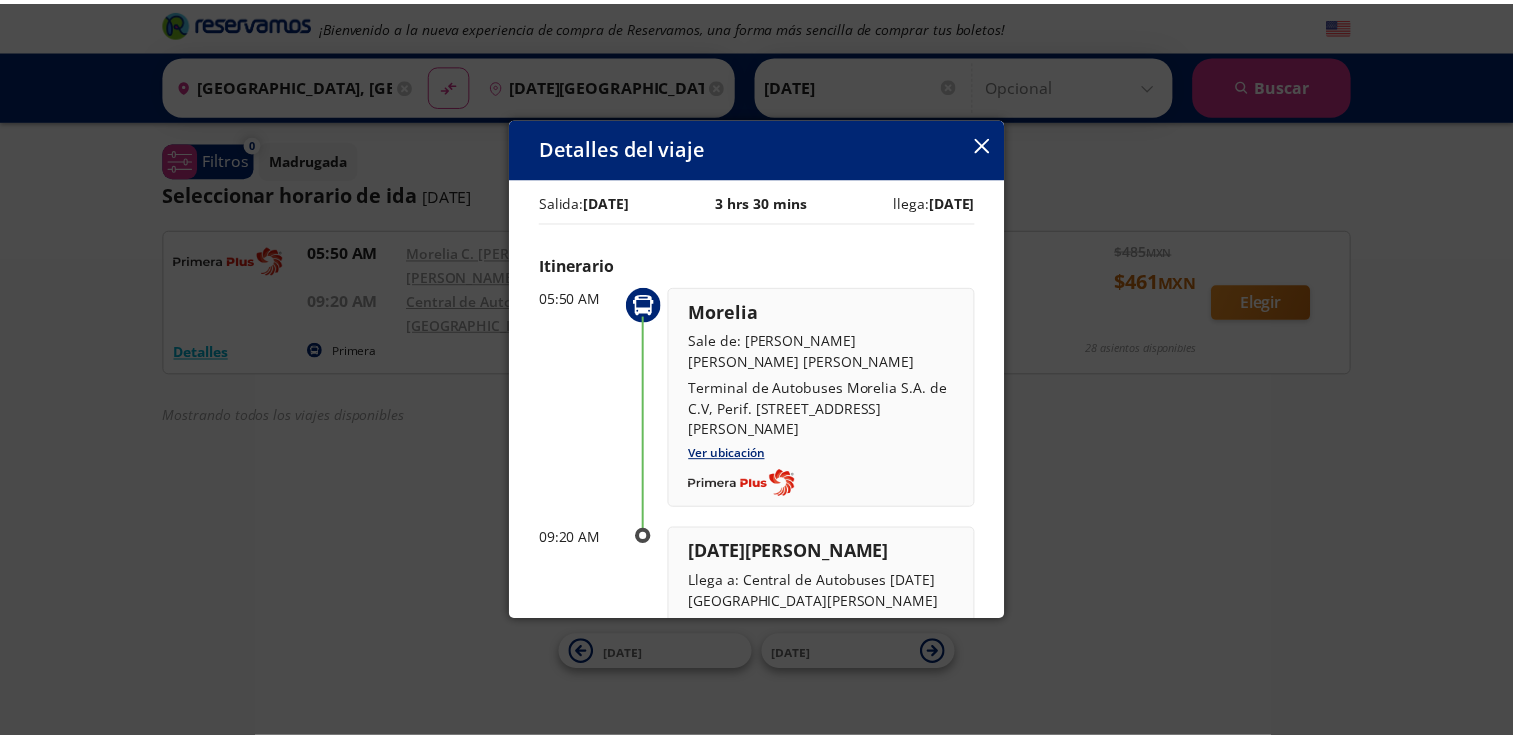 scroll, scrollTop: 0, scrollLeft: 0, axis: both 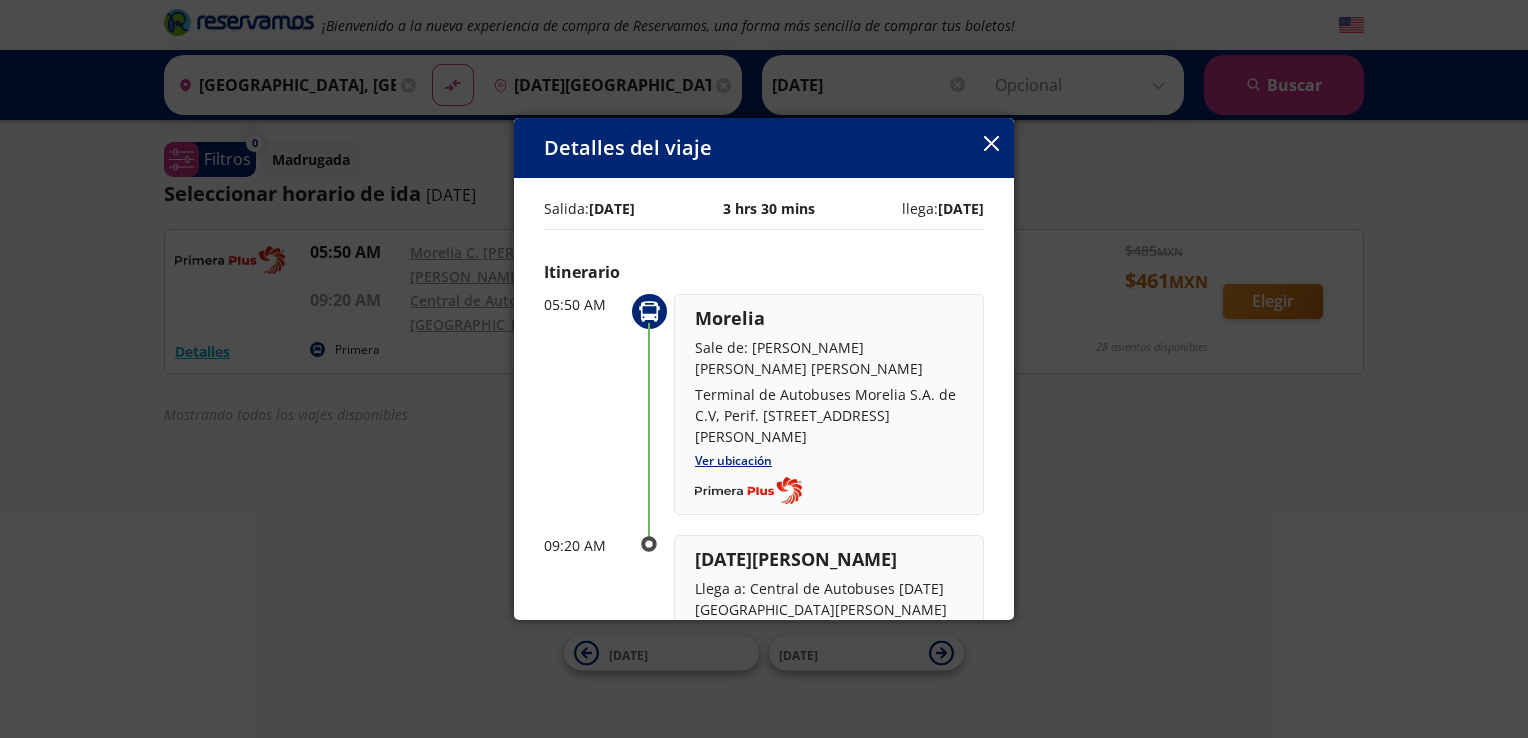 click 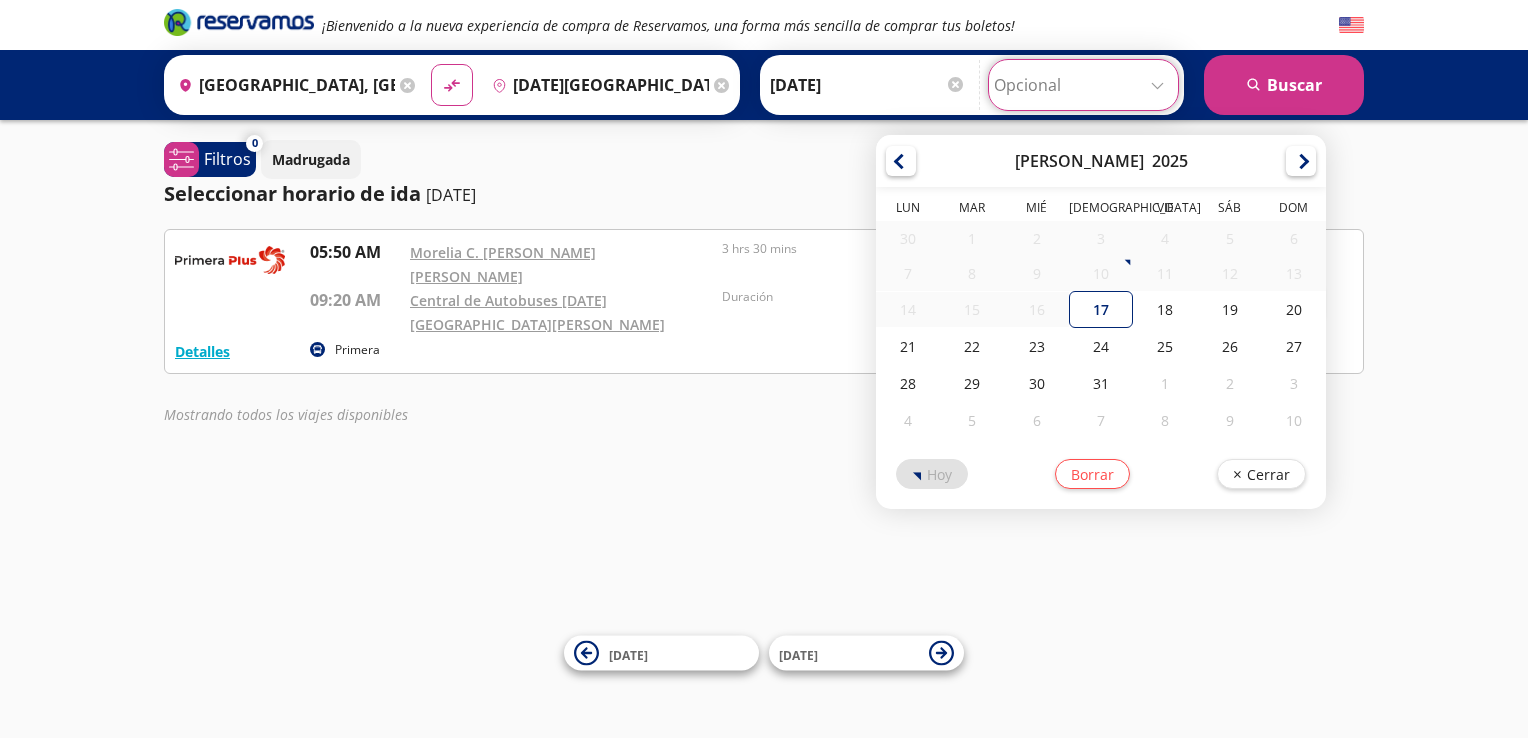 click at bounding box center (1083, 85) 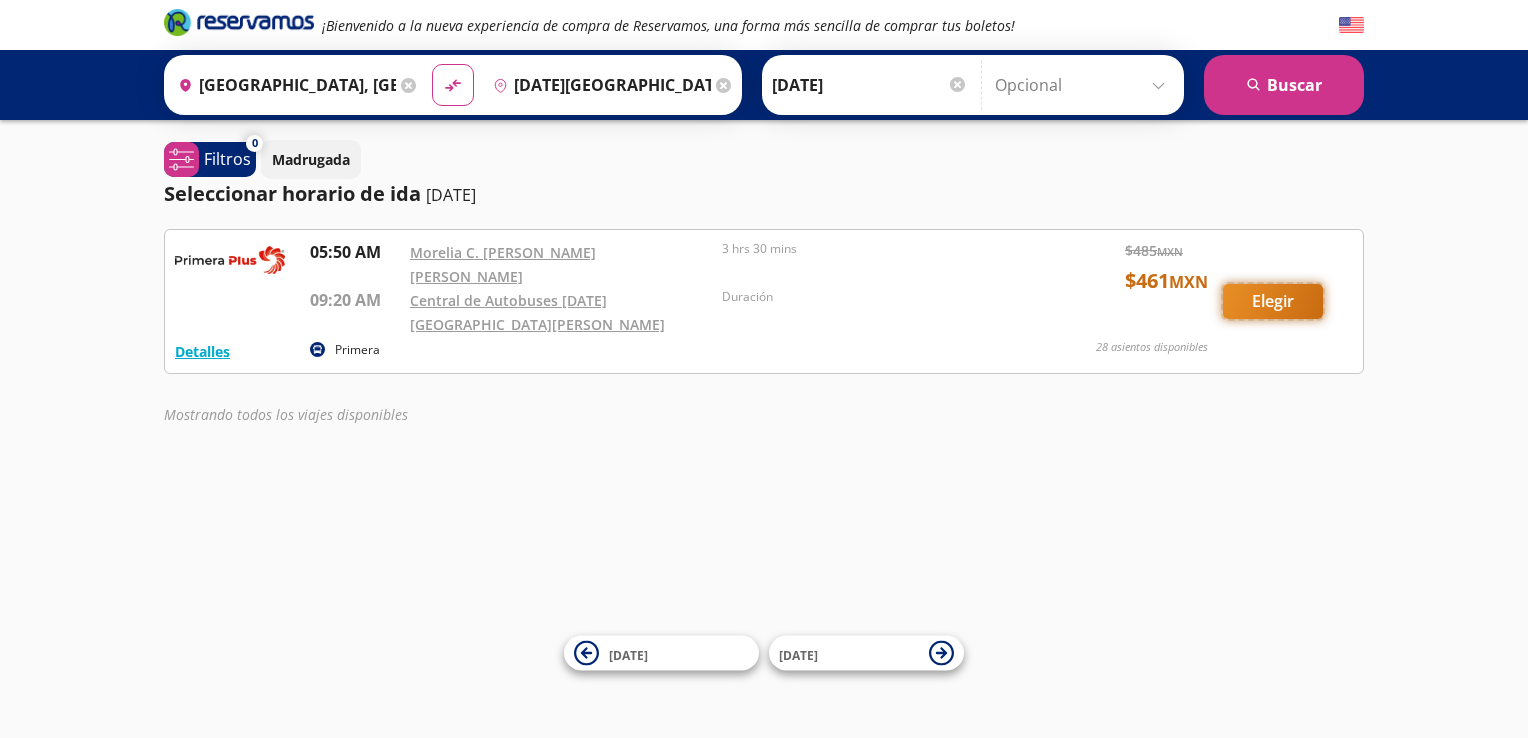 click on "Elegir" at bounding box center [1273, 301] 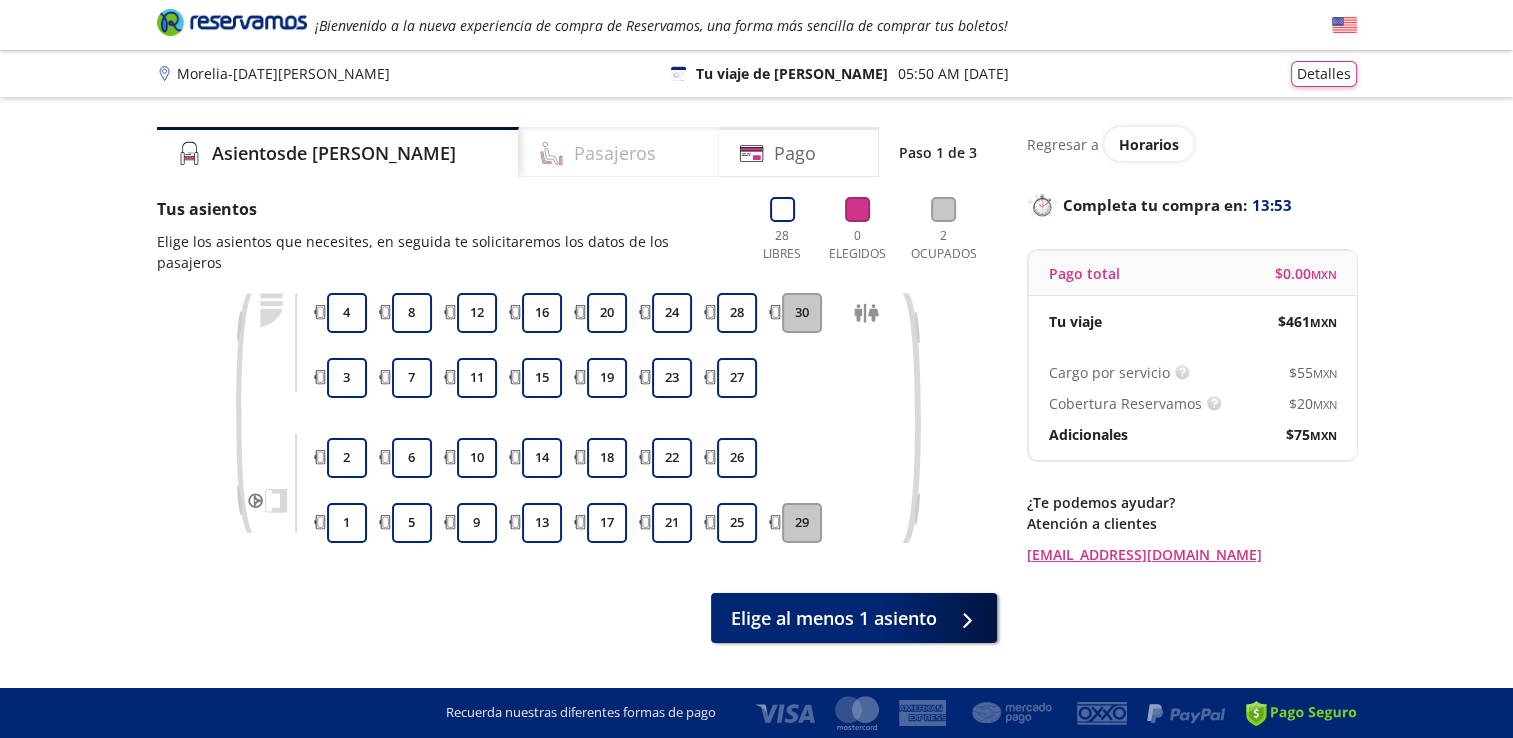 click on "Pasajeros" at bounding box center [615, 153] 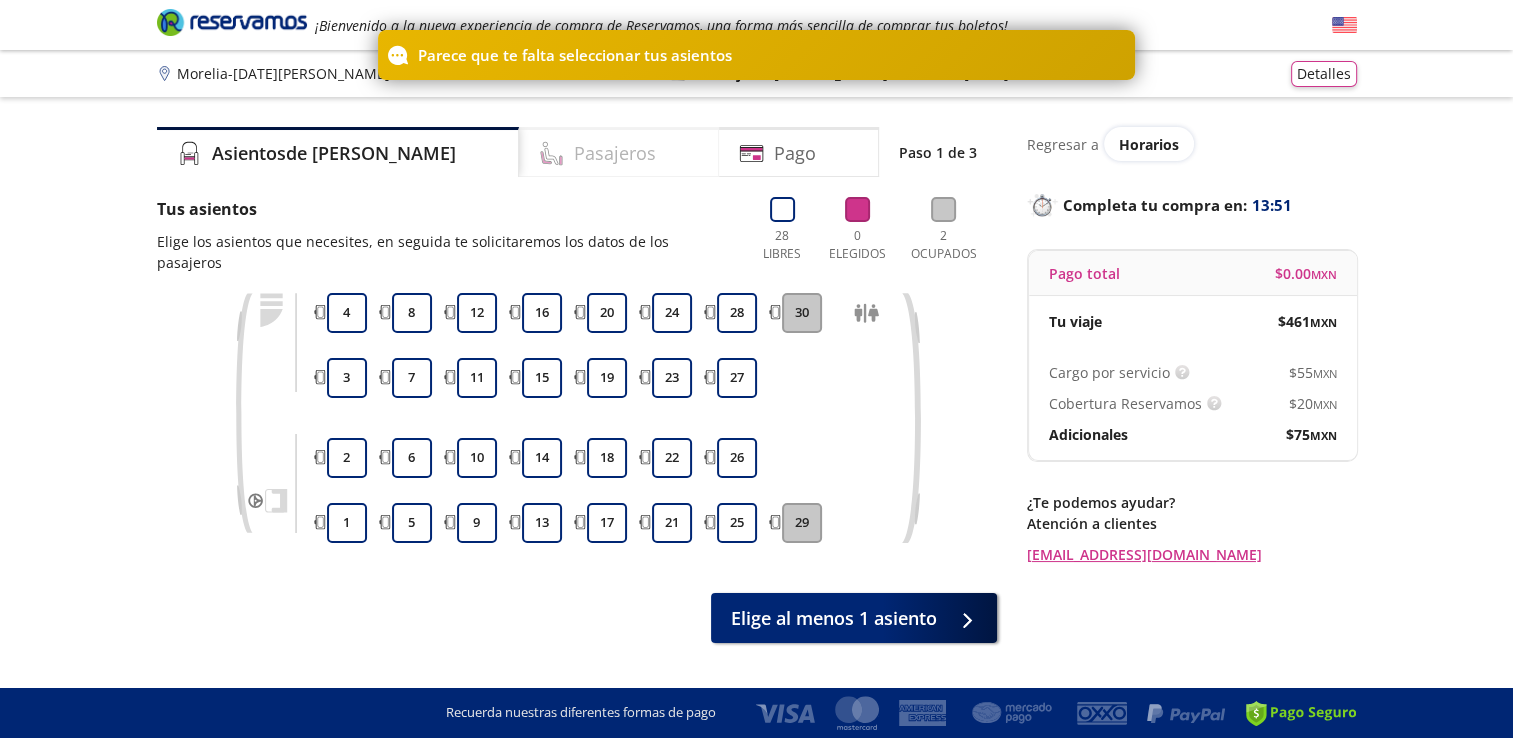 click on "Pasajeros" at bounding box center [615, 153] 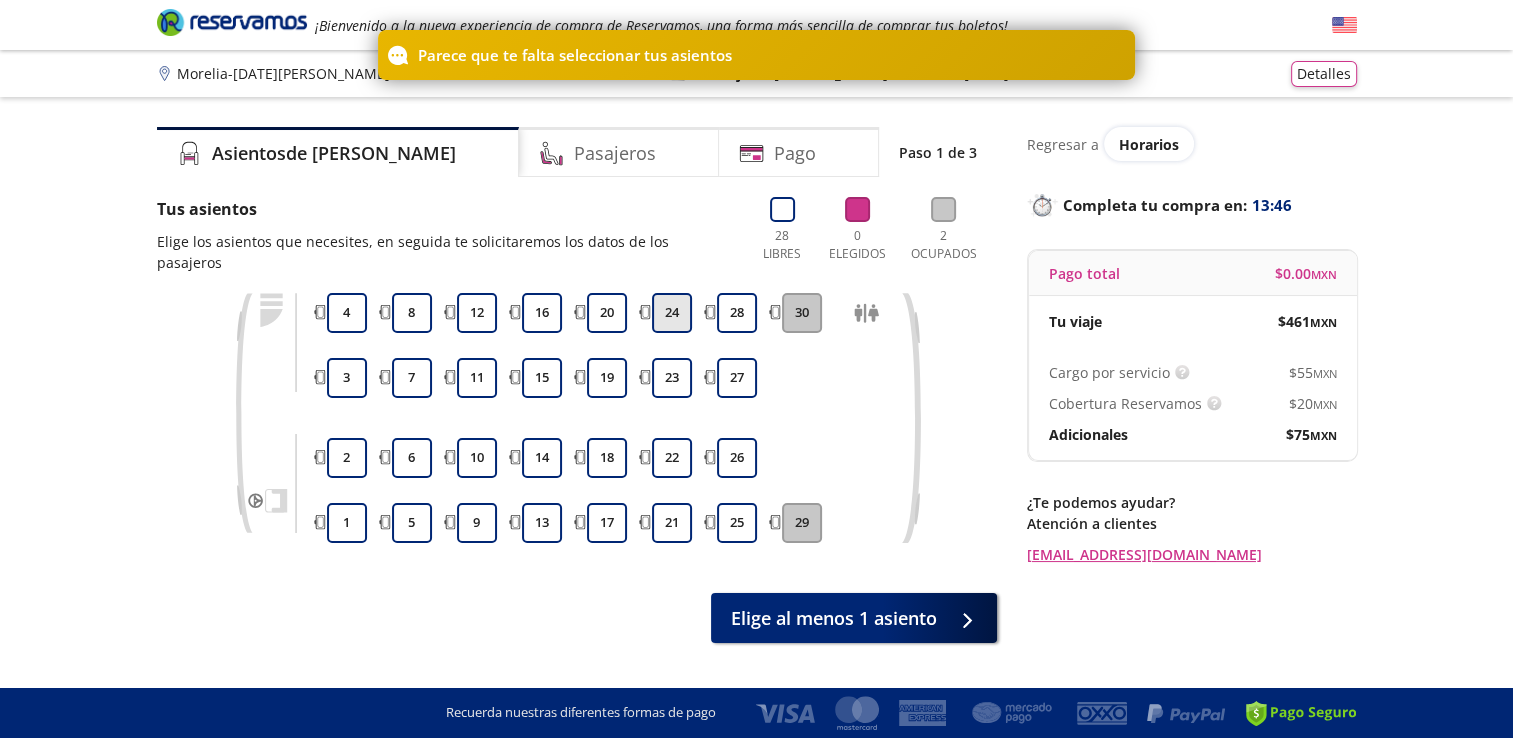 click on "24" at bounding box center [672, 313] 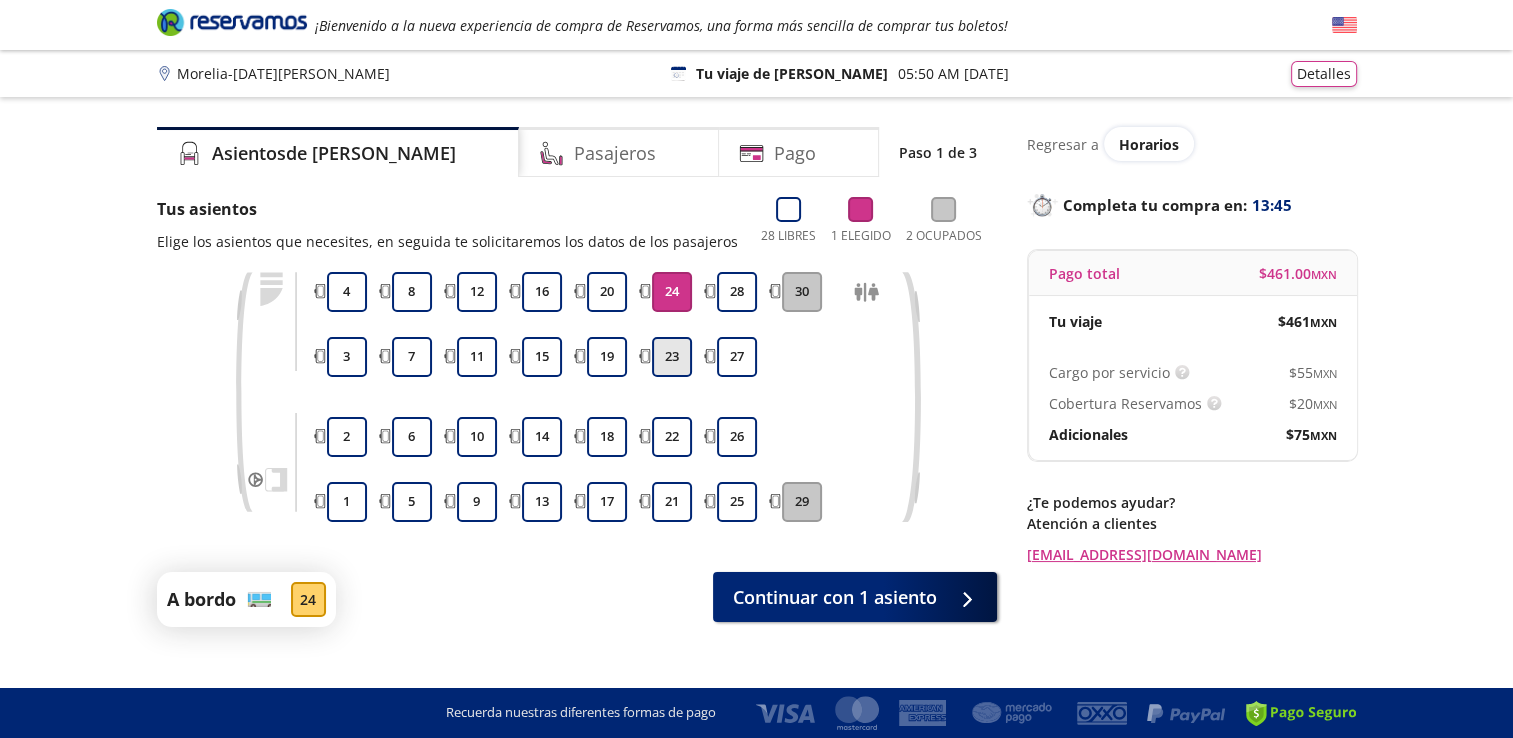 click on "23" at bounding box center (672, 357) 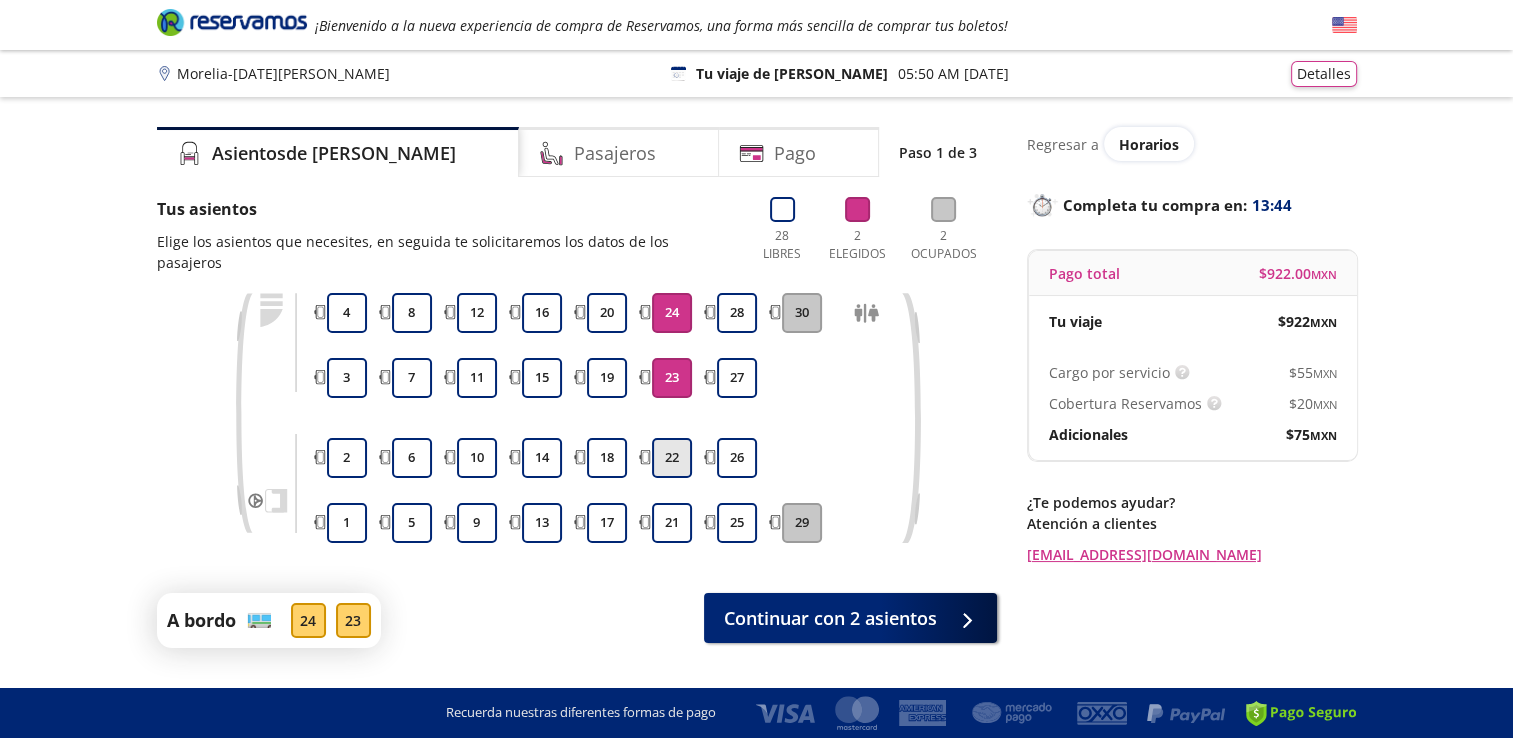 click on "22" at bounding box center [672, 458] 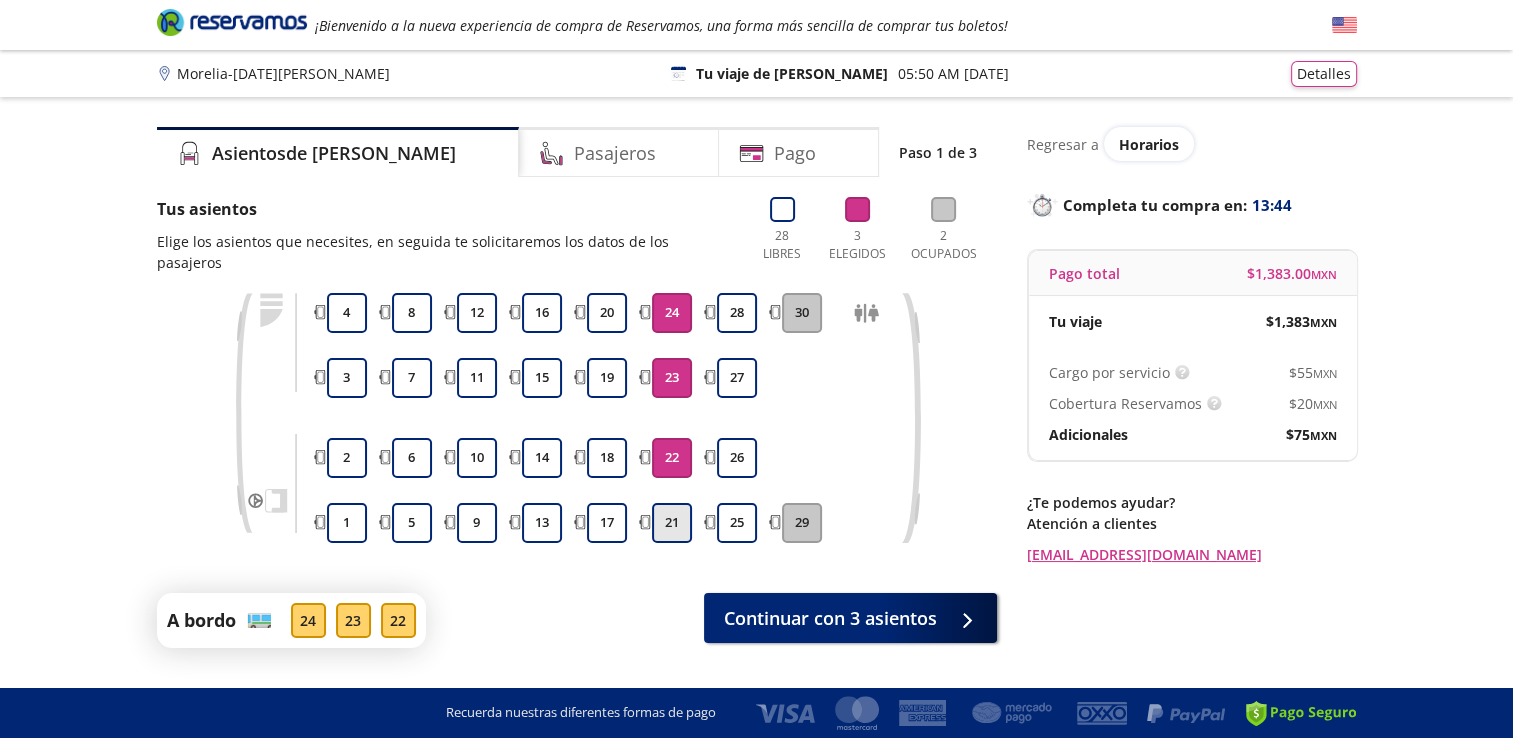 click on "21" at bounding box center [672, 523] 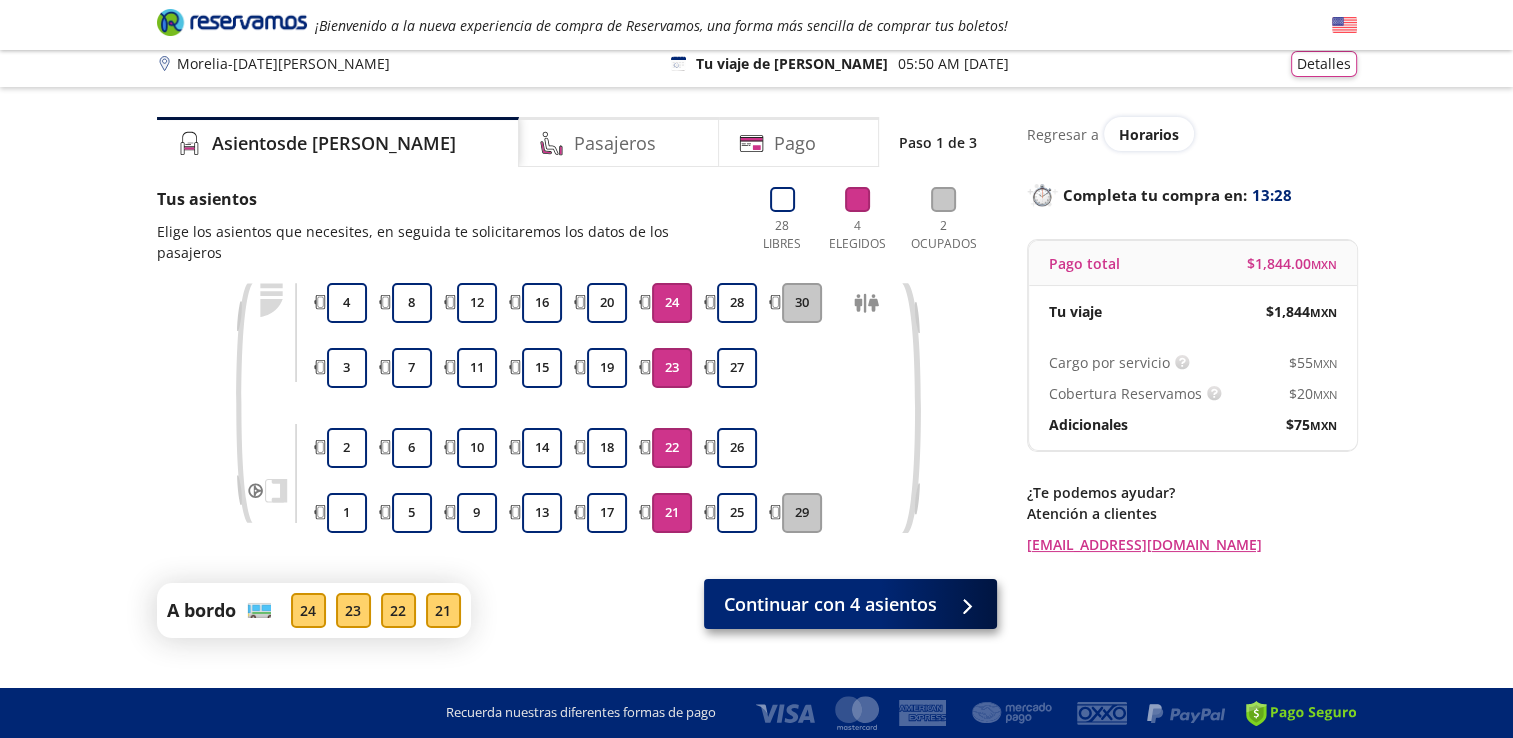 scroll, scrollTop: 28, scrollLeft: 0, axis: vertical 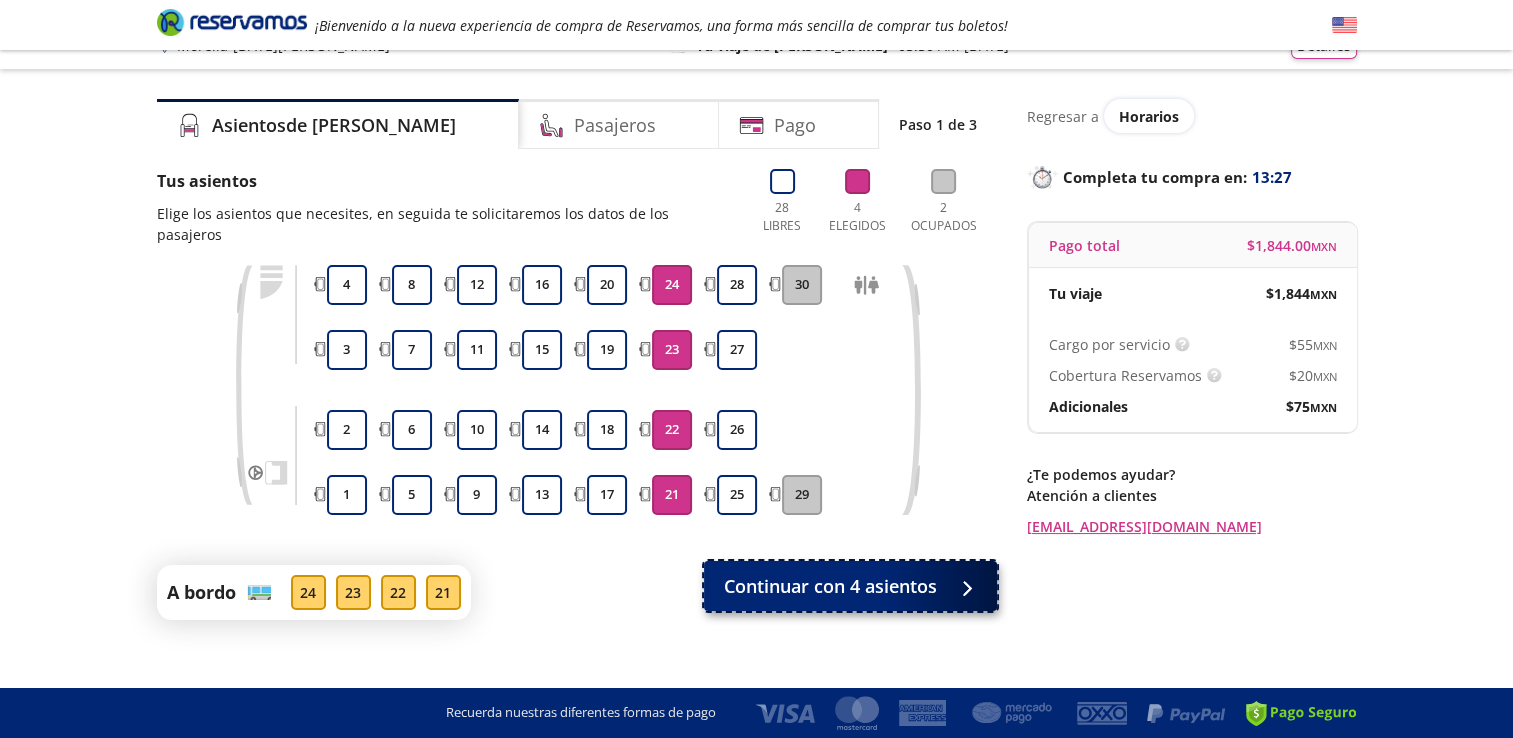 click on "Continuar con 4 asientos" at bounding box center (850, 586) 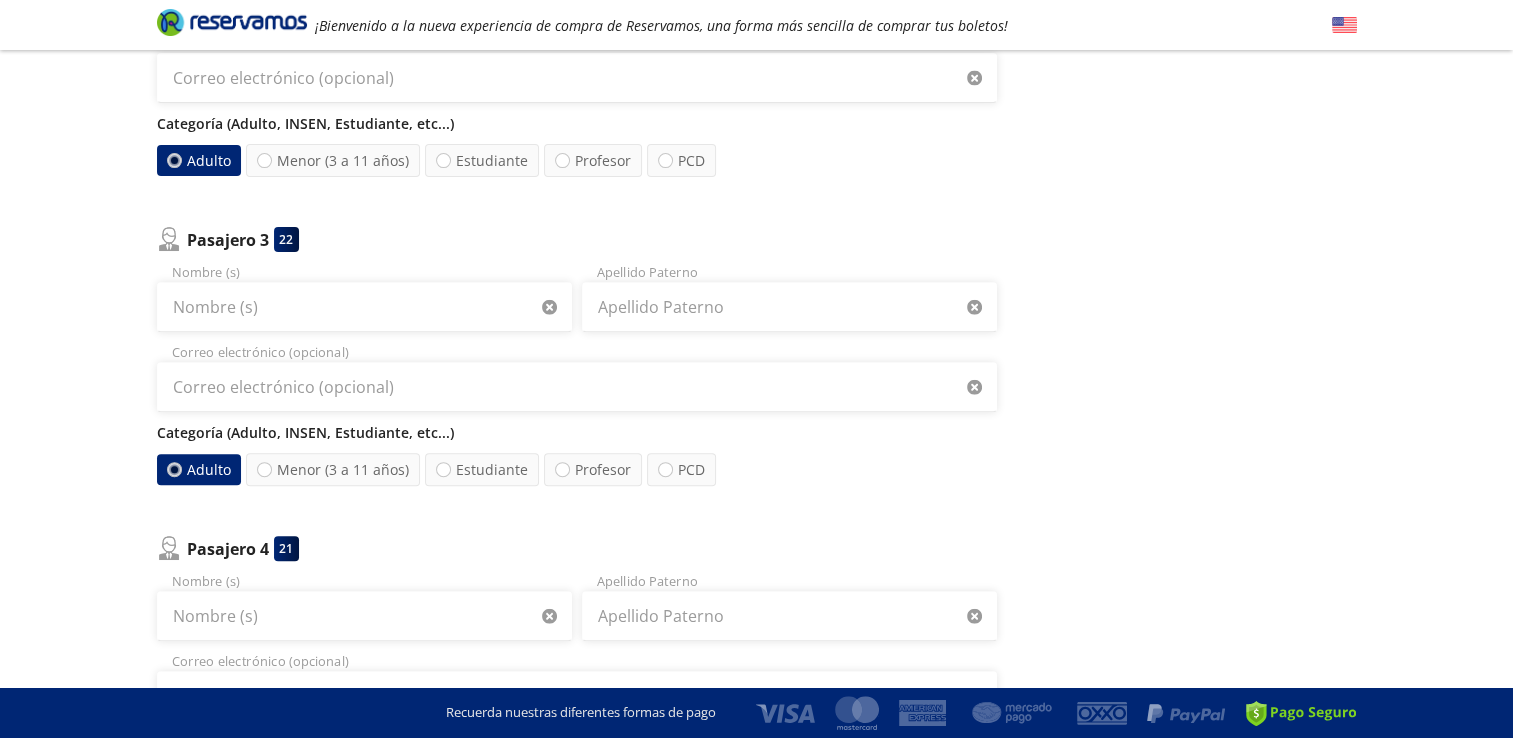 scroll, scrollTop: 700, scrollLeft: 0, axis: vertical 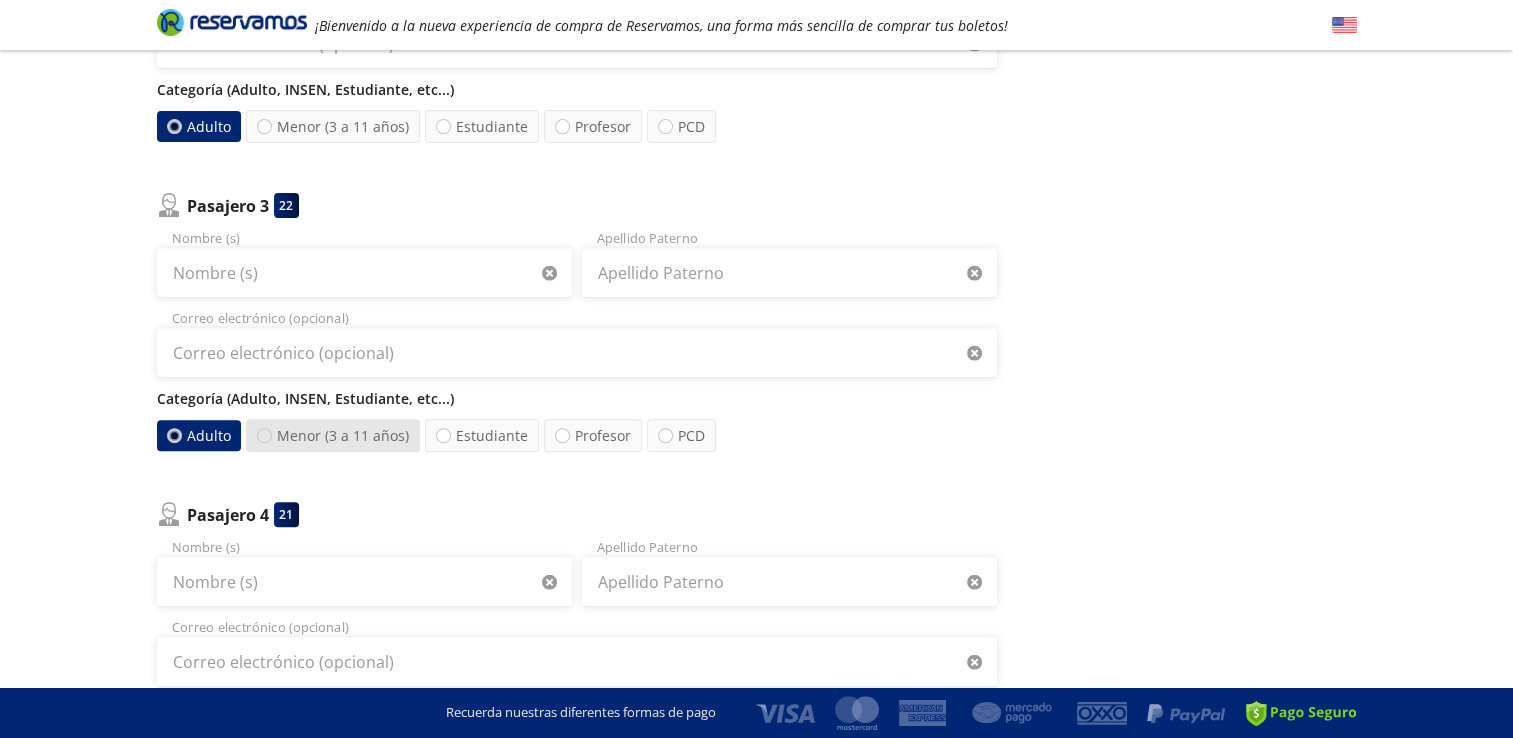 click on "Menor (3 a 11 años)" at bounding box center [333, 435] 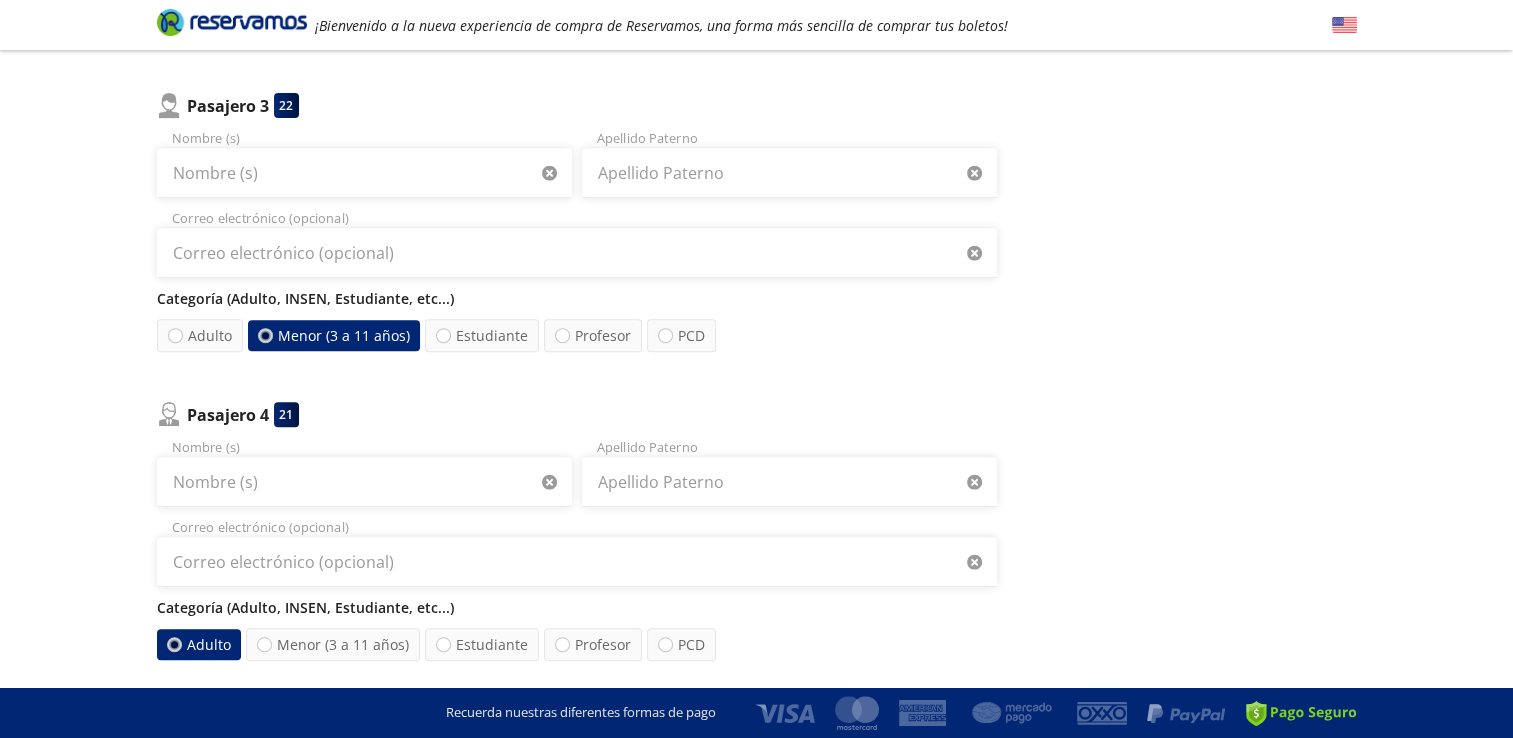 scroll, scrollTop: 1000, scrollLeft: 0, axis: vertical 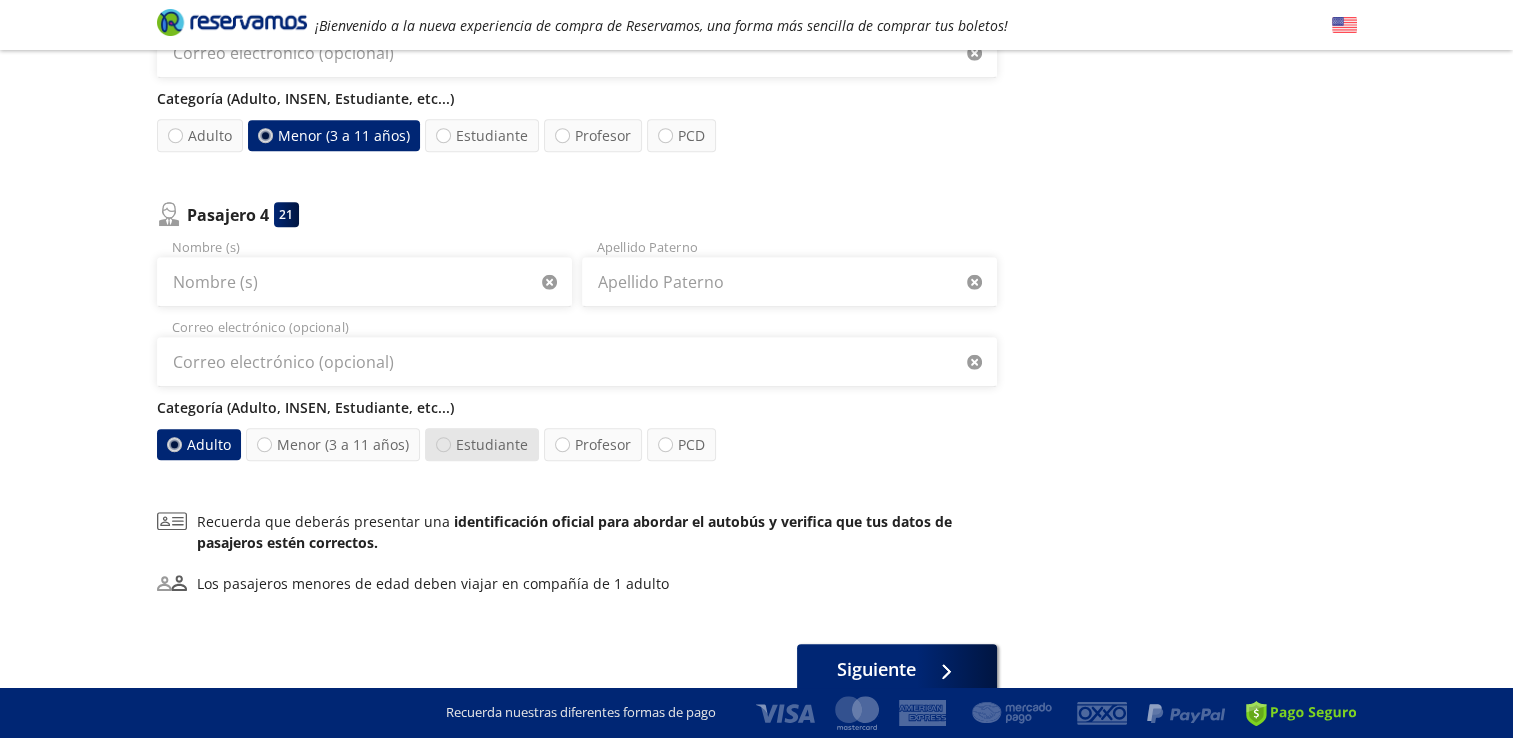 click at bounding box center (443, 444) 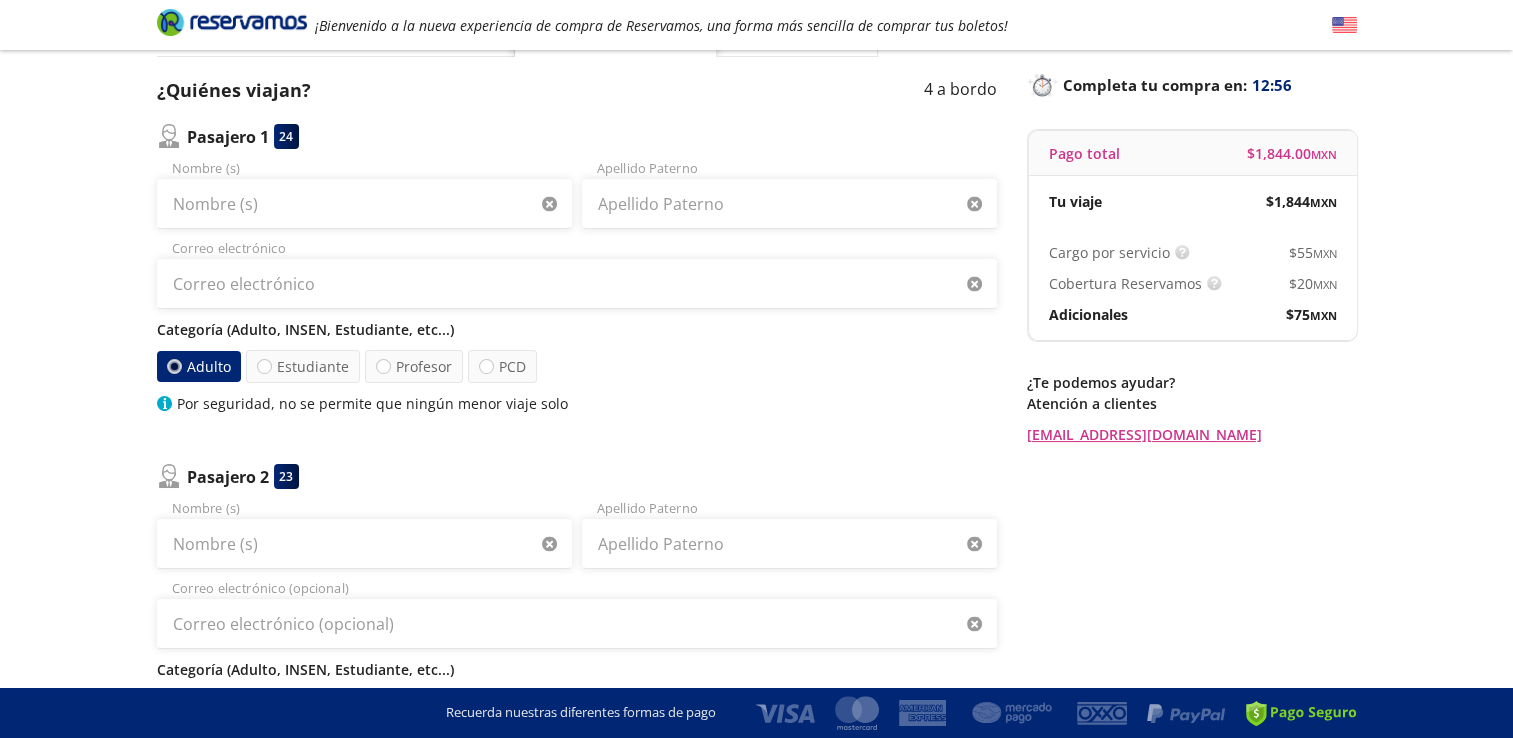scroll, scrollTop: 300, scrollLeft: 0, axis: vertical 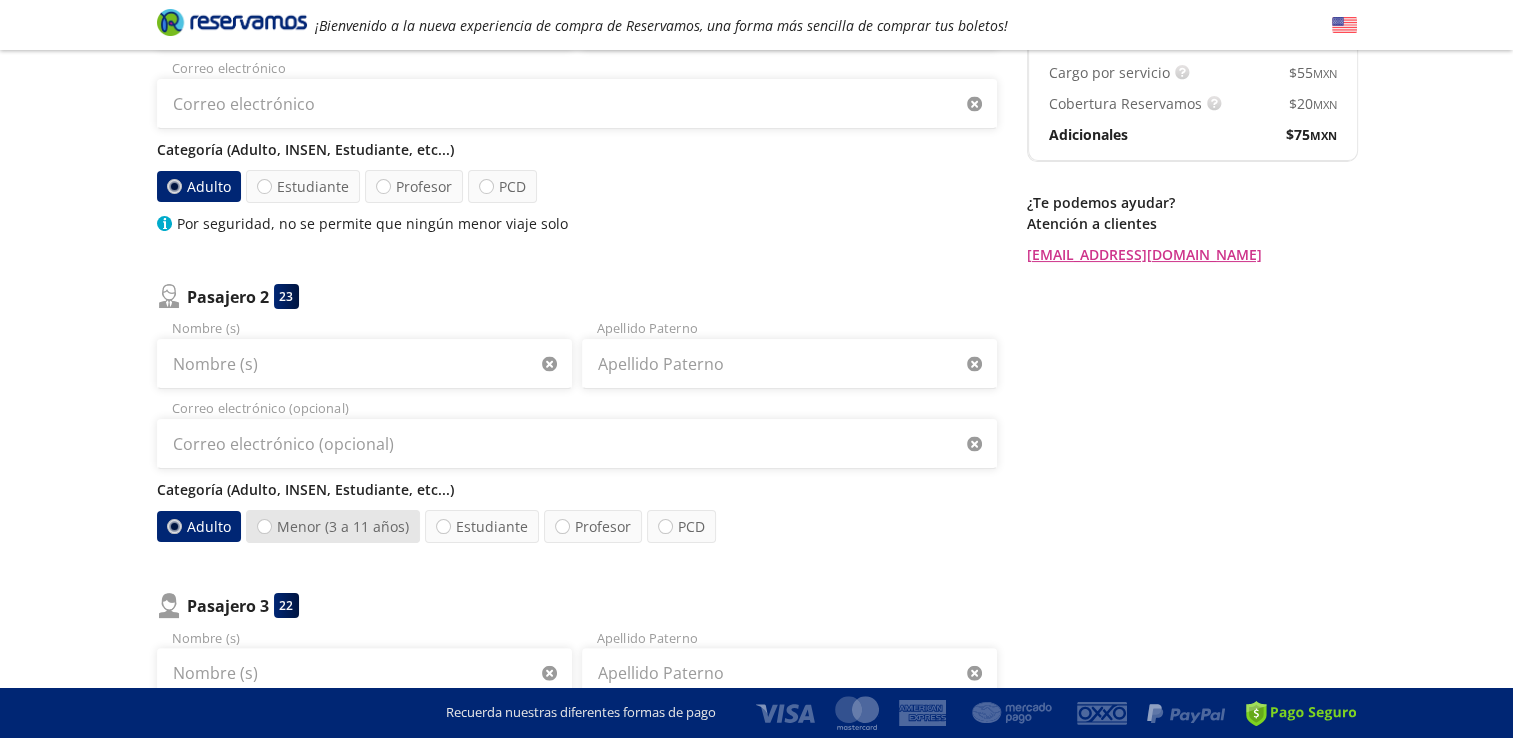 click on "Menor (3 a 11 años)" at bounding box center (333, 526) 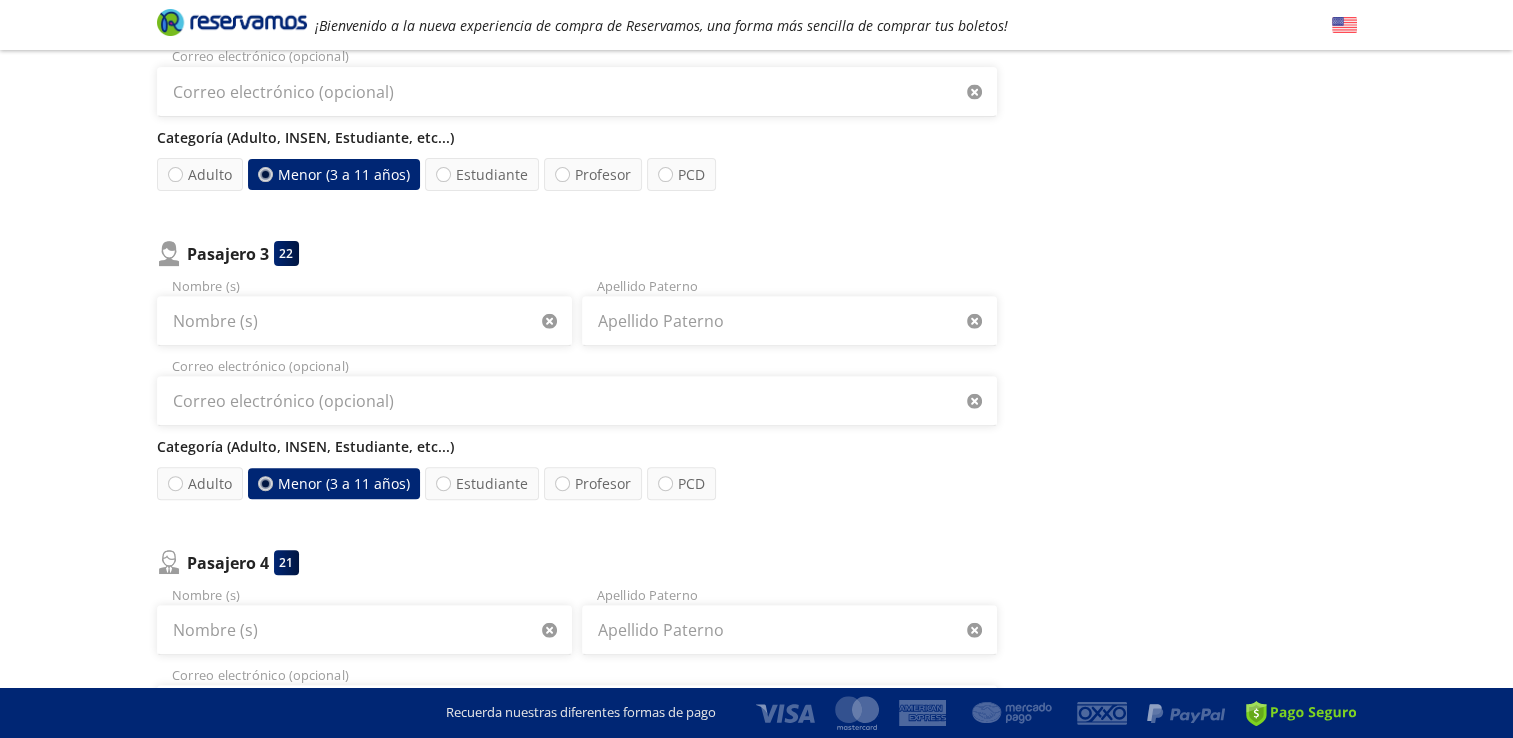 scroll, scrollTop: 700, scrollLeft: 0, axis: vertical 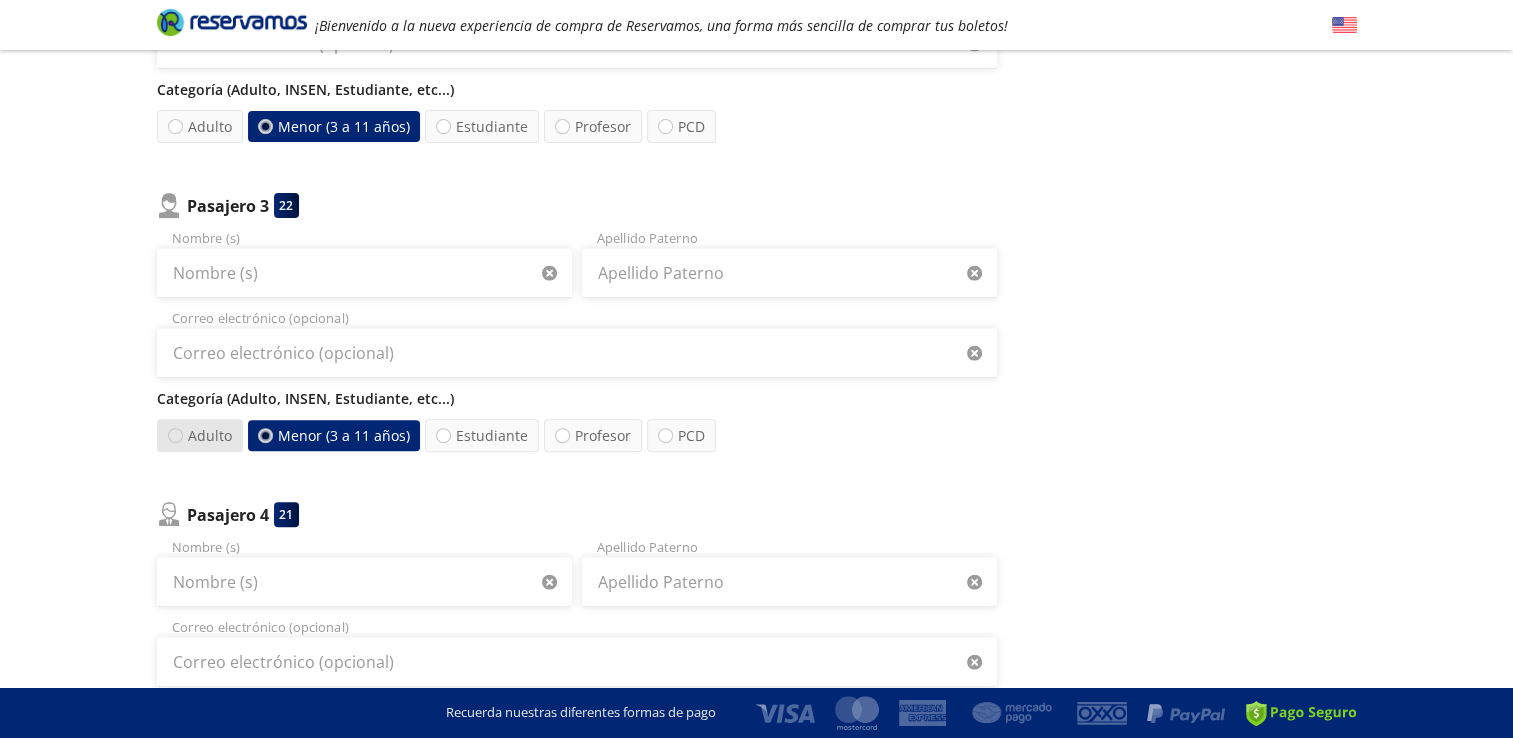click at bounding box center (174, 435) 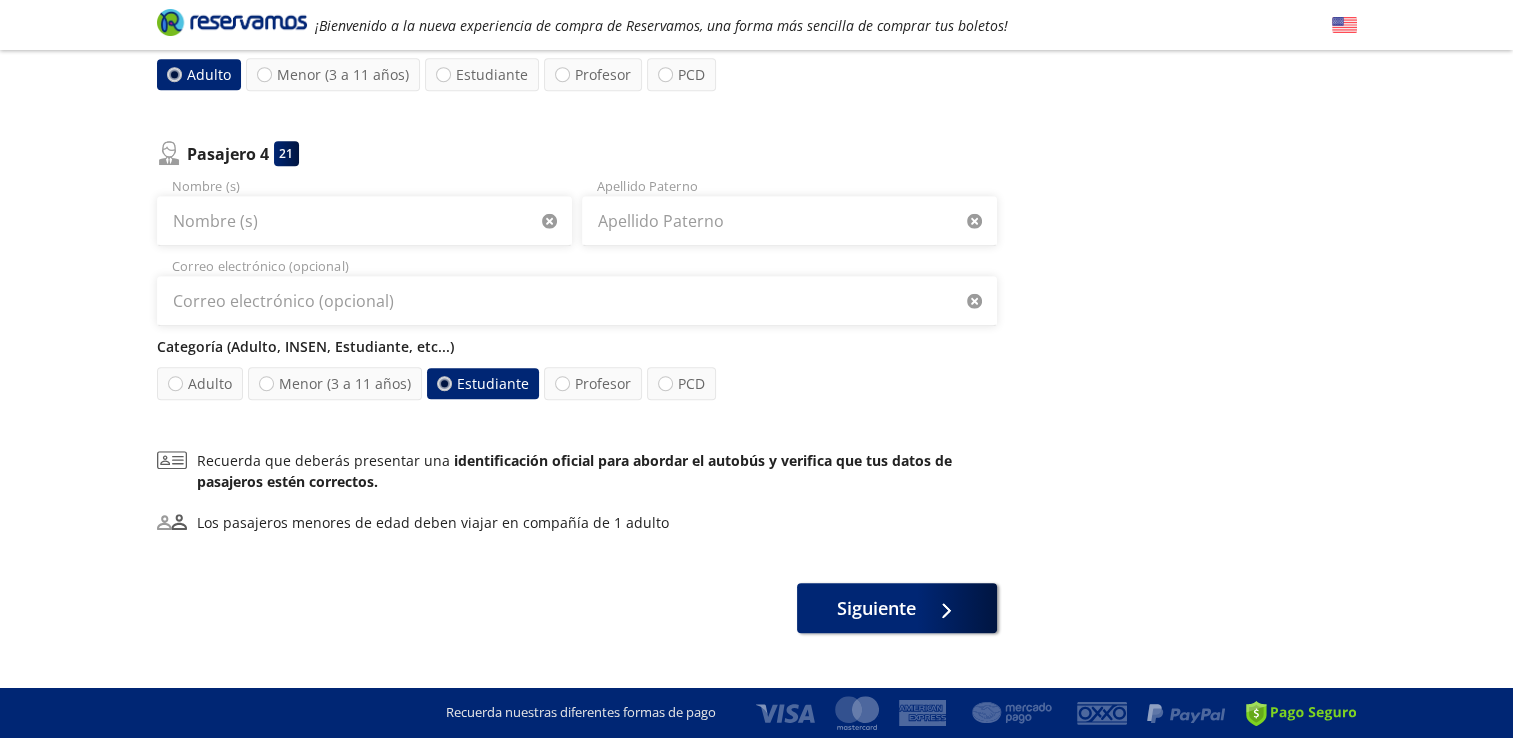scroll, scrollTop: 1094, scrollLeft: 0, axis: vertical 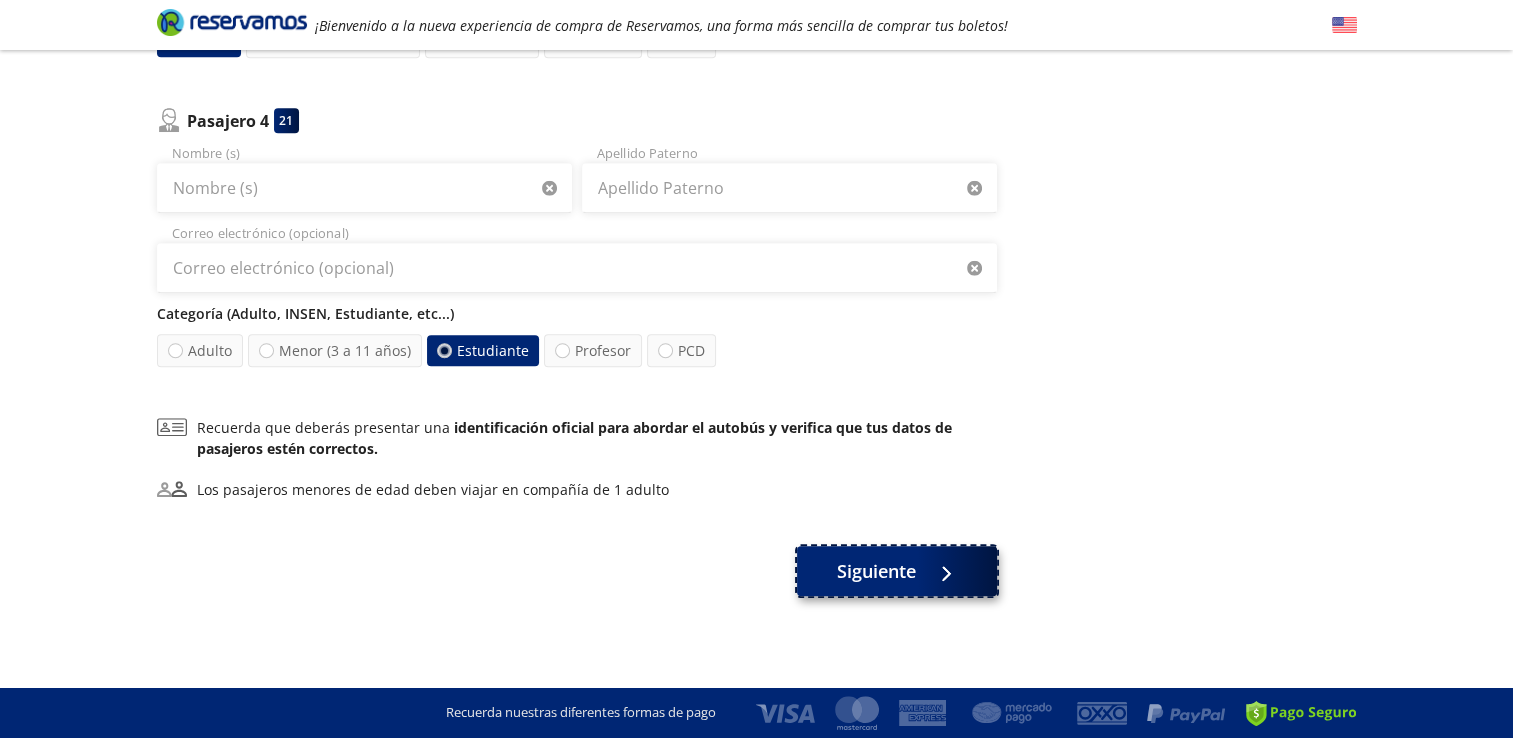 click on "Siguiente" at bounding box center [897, 571] 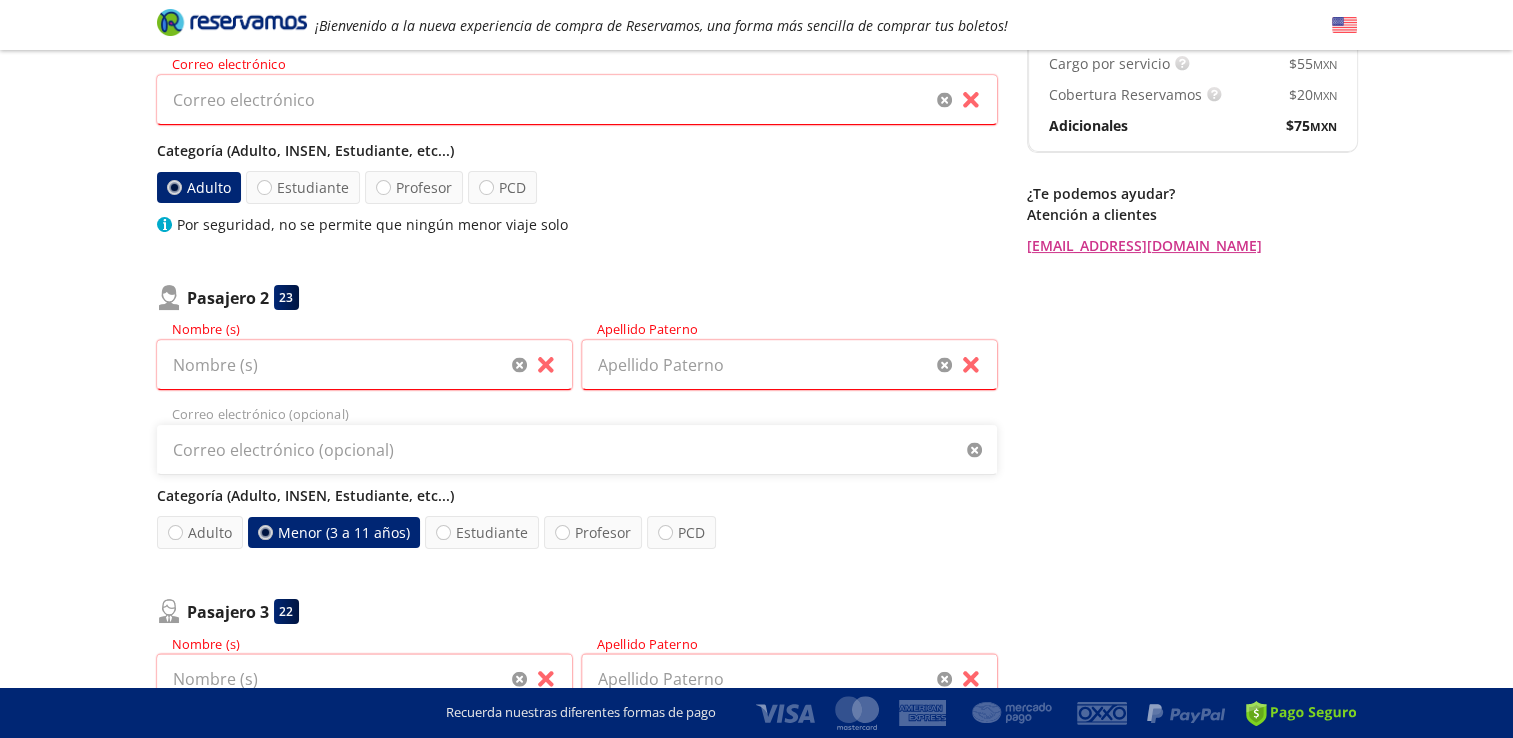 scroll, scrollTop: 0, scrollLeft: 0, axis: both 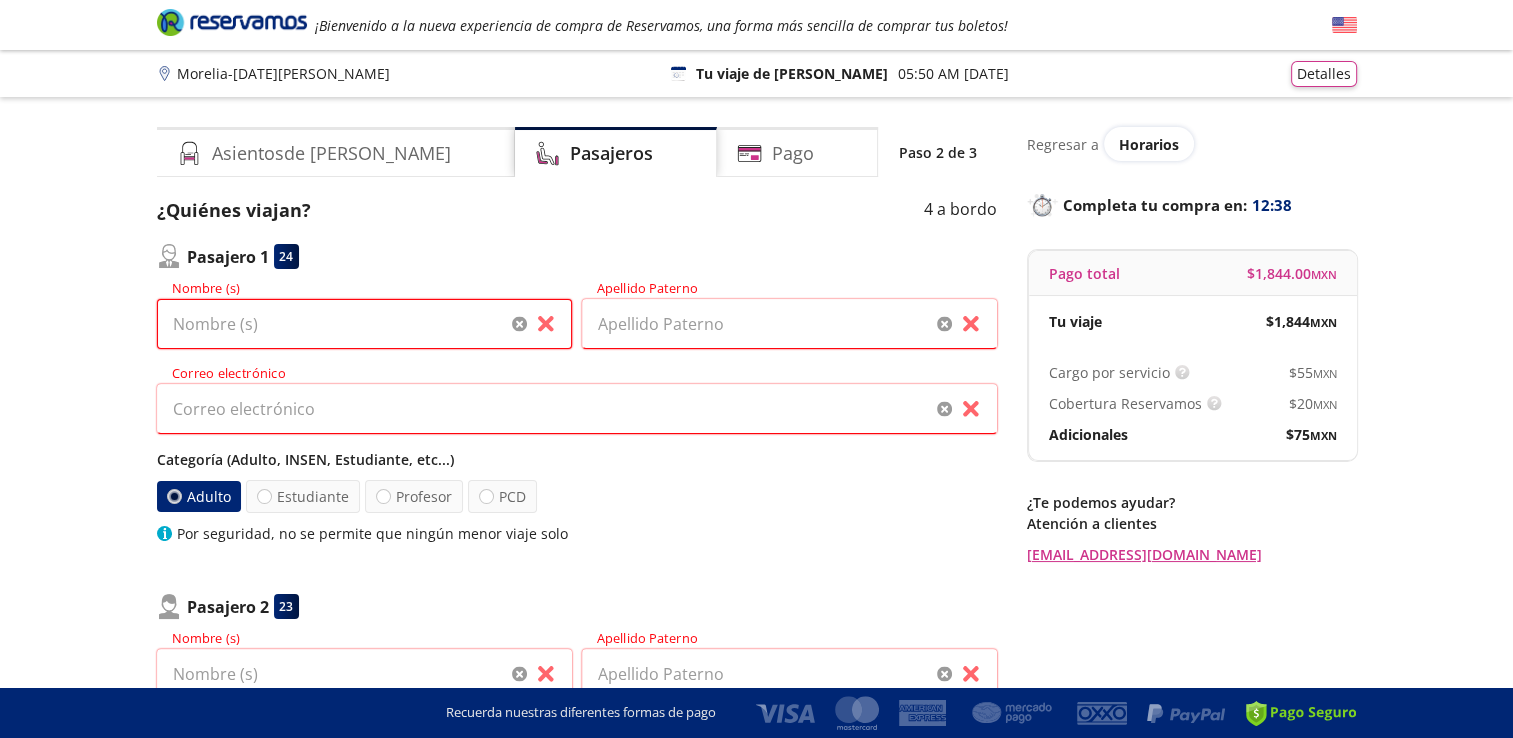 click on "Nombre (s)" at bounding box center [364, 324] 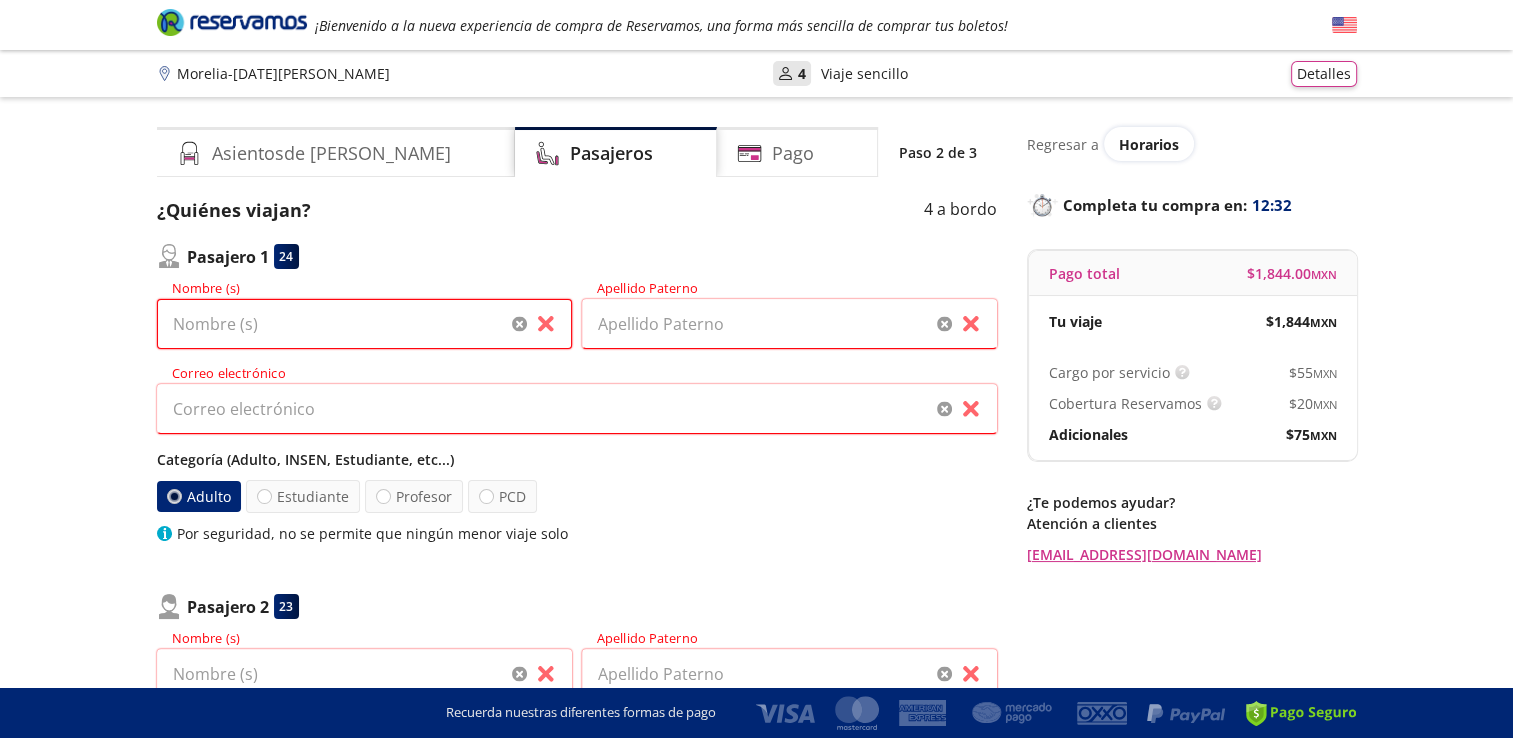 type on "ROSA MARIA" 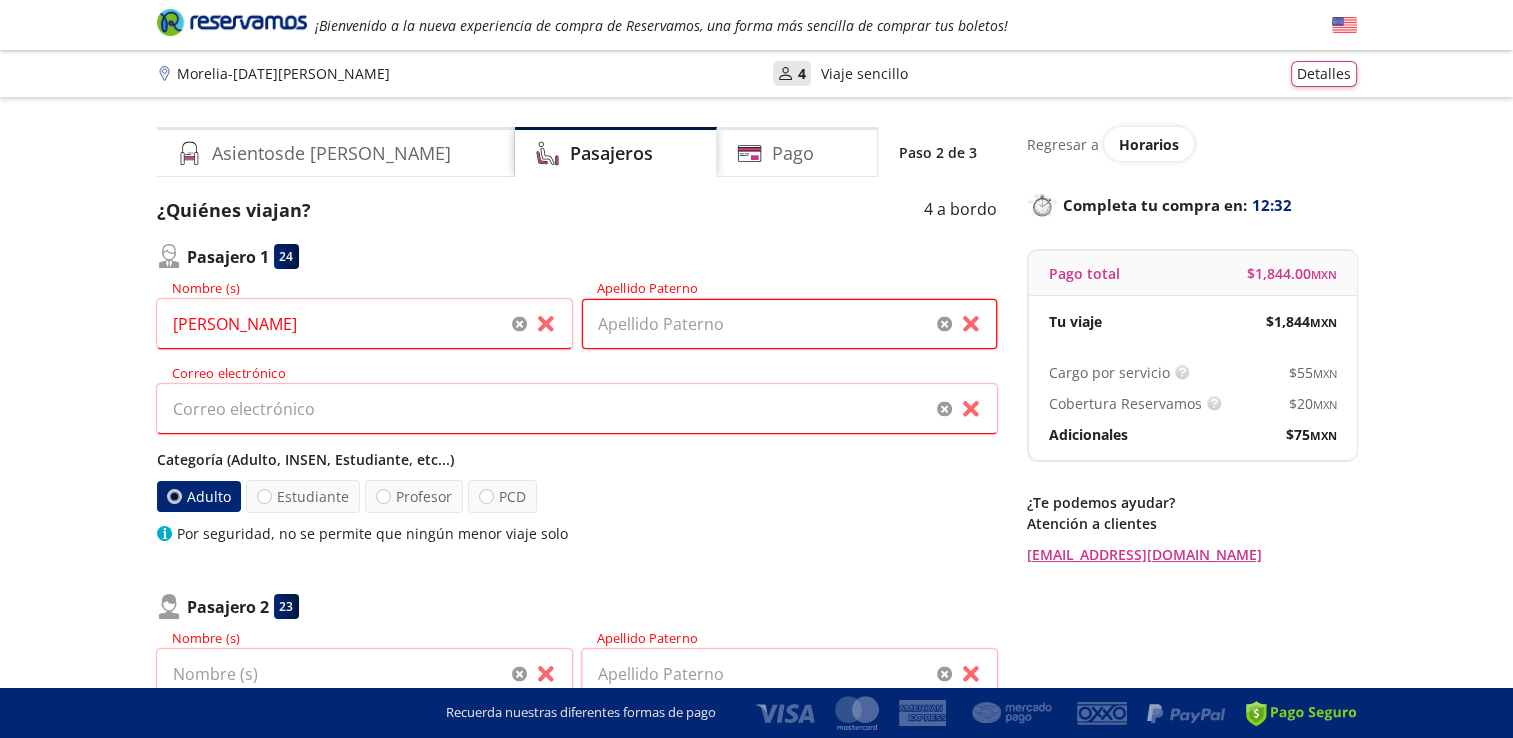 type on "IZQUIERDO" 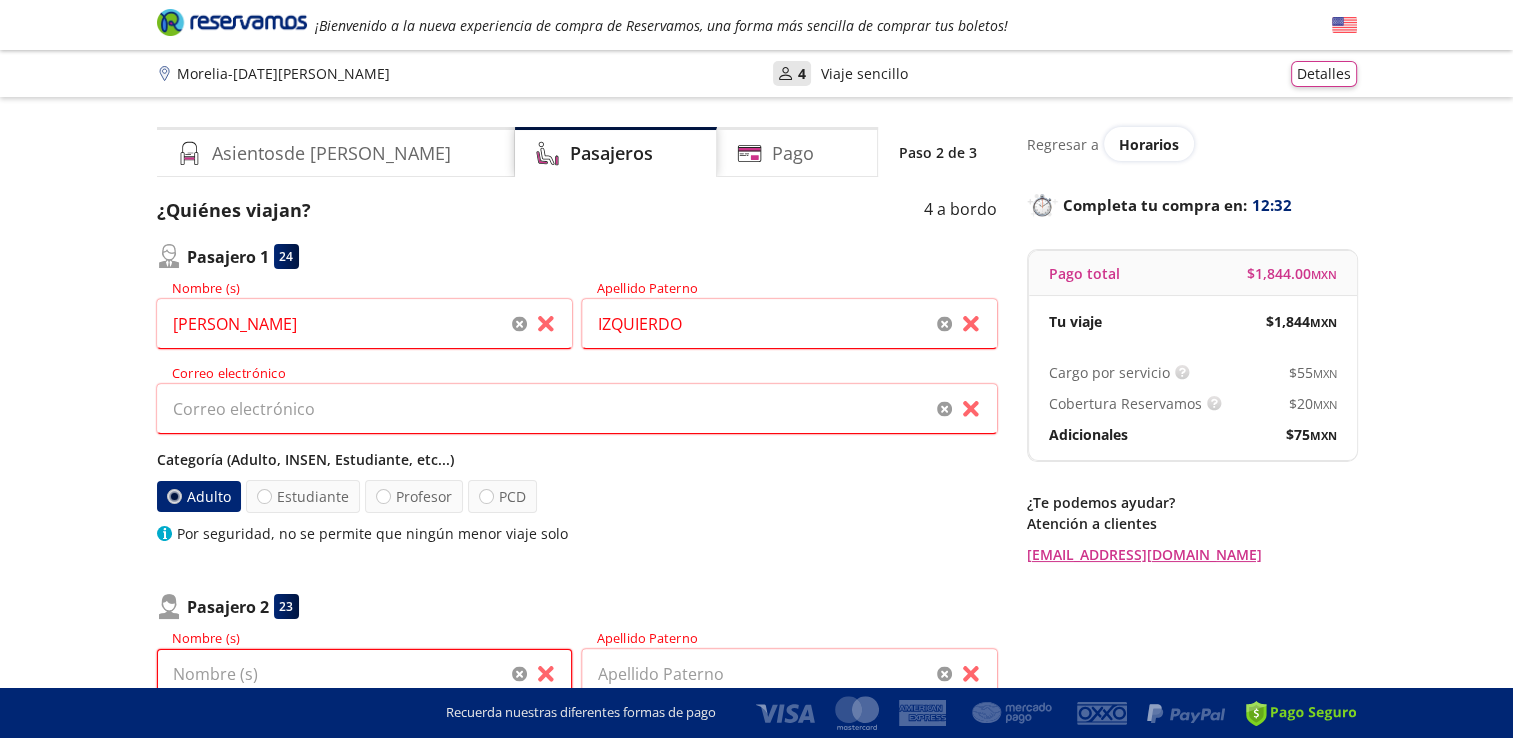 type on "ROSA MARIA" 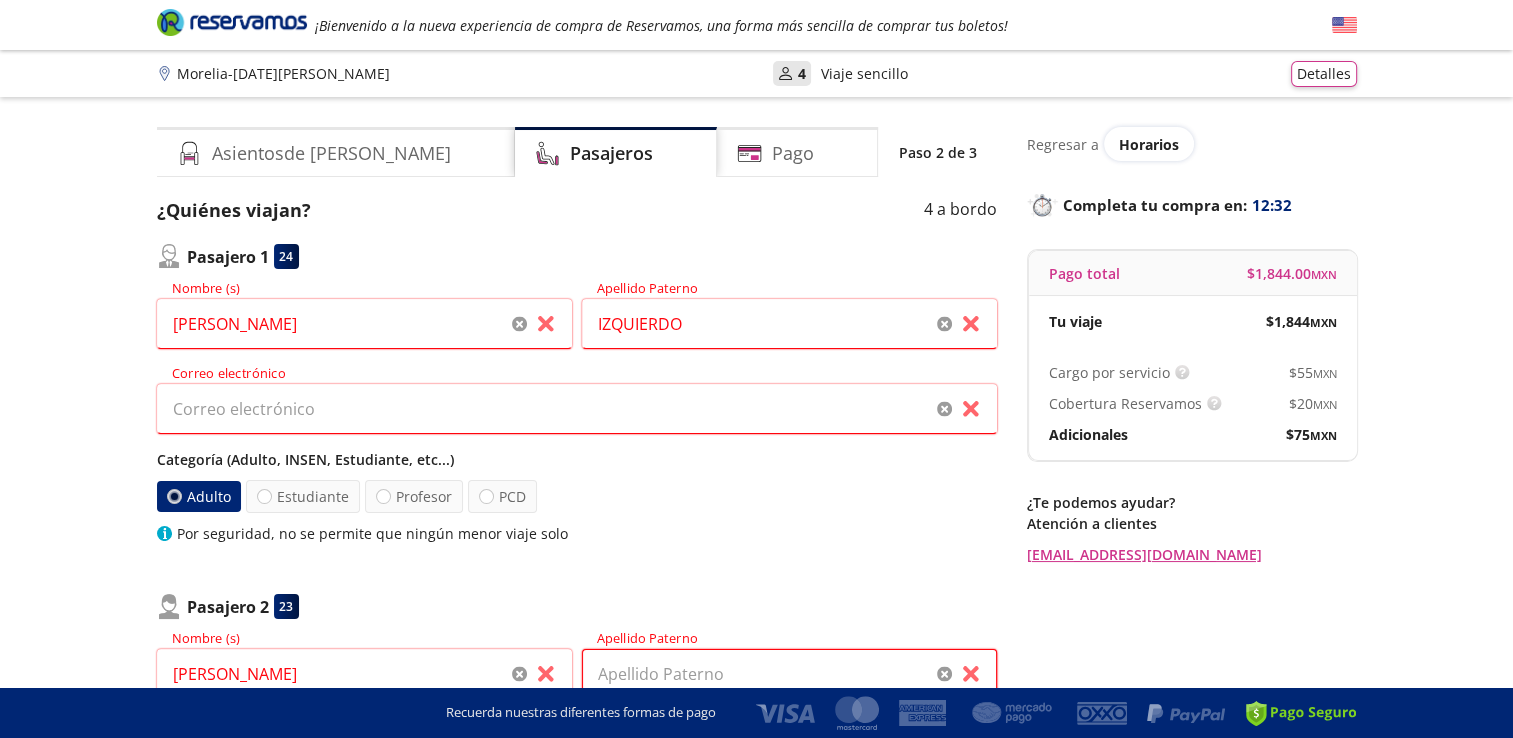 type on "IZQUIERDO" 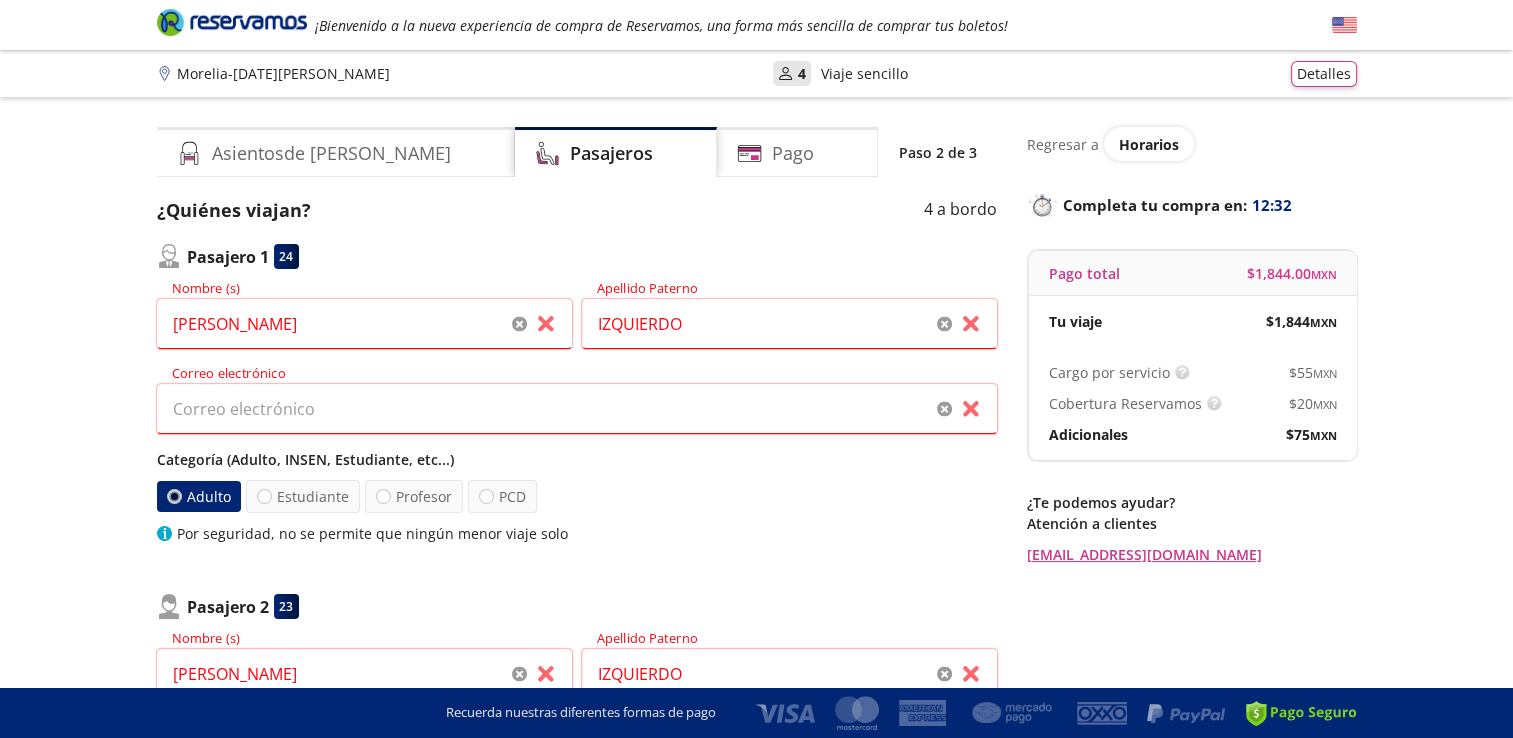 type on "ROSA MARIA" 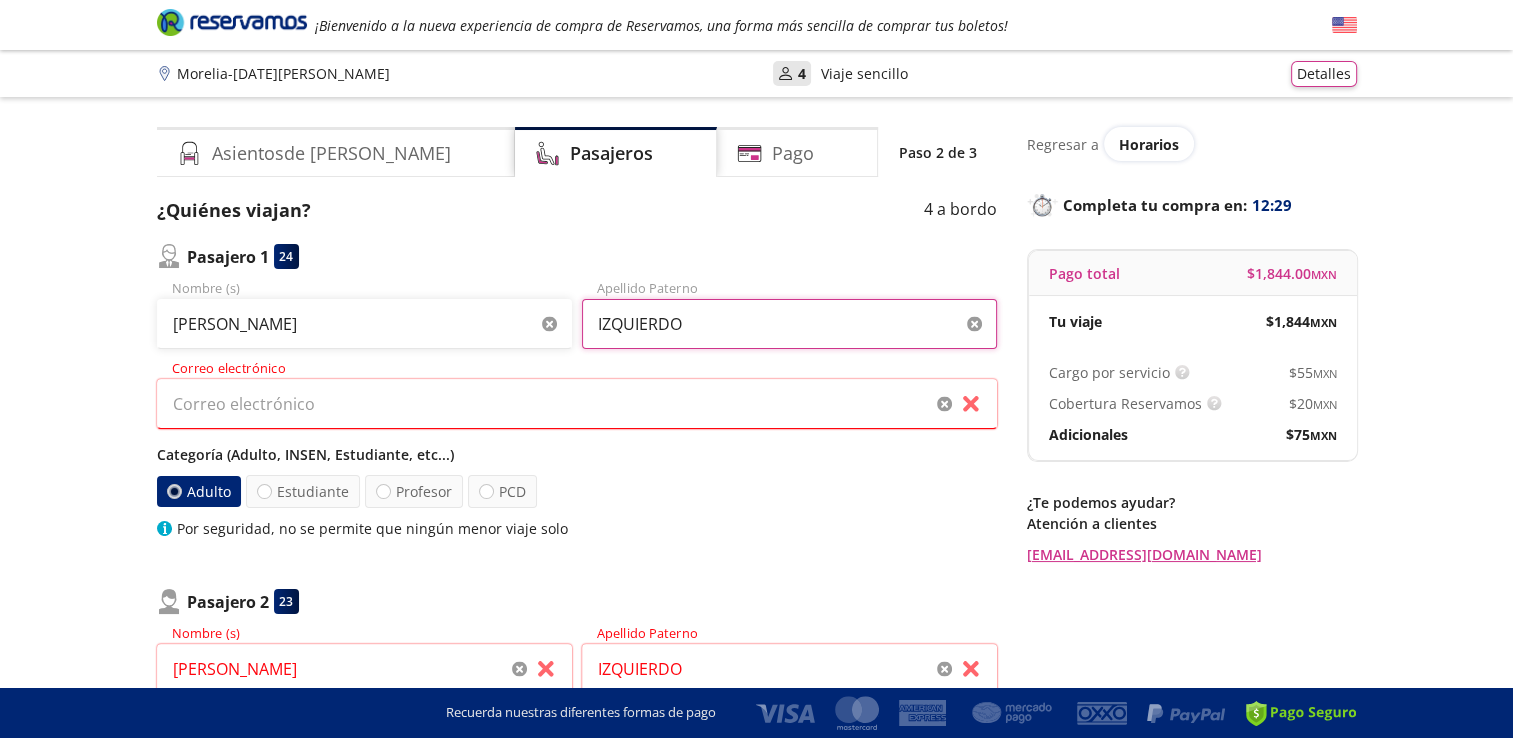 click on "IZQUIERDO" at bounding box center (789, 324) 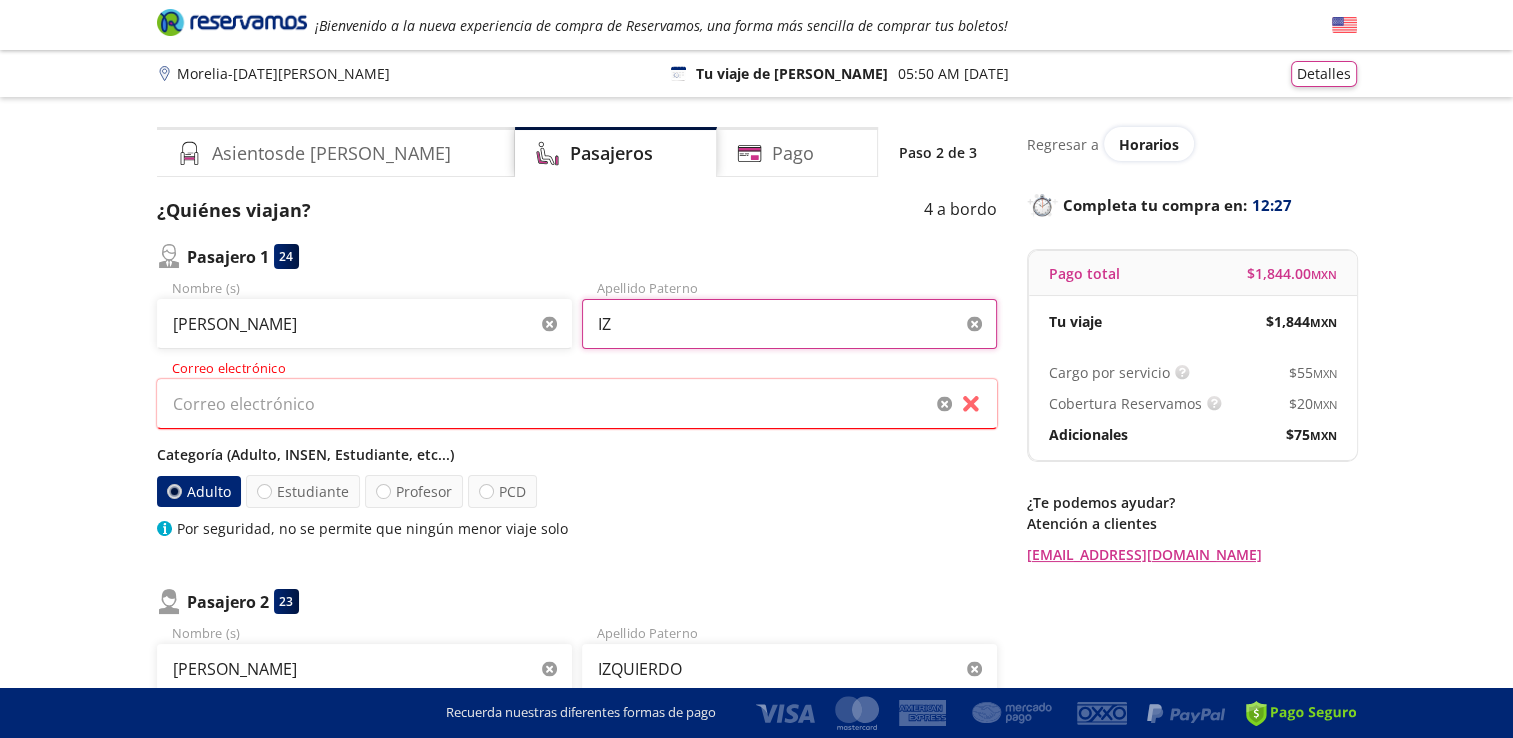 type on "I" 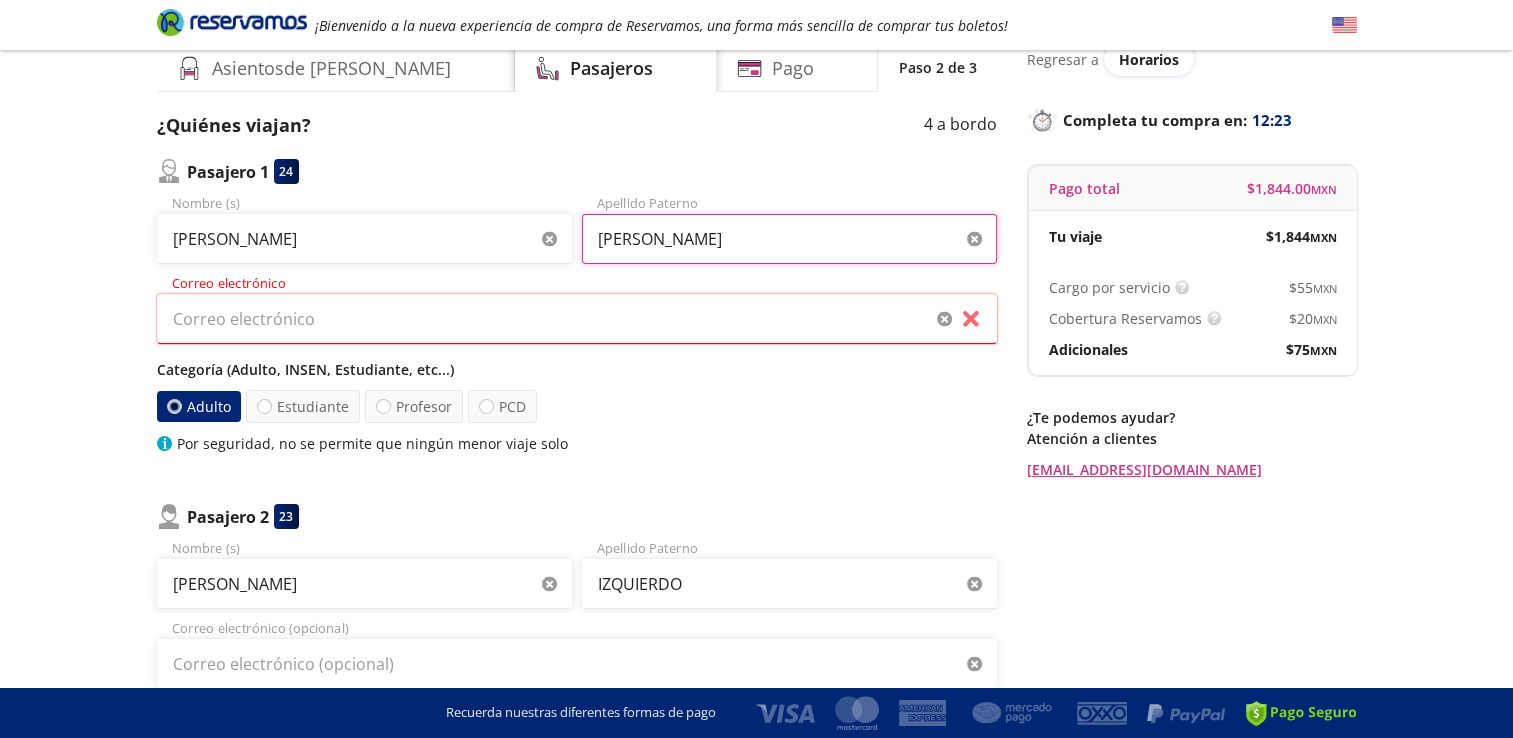scroll, scrollTop: 200, scrollLeft: 0, axis: vertical 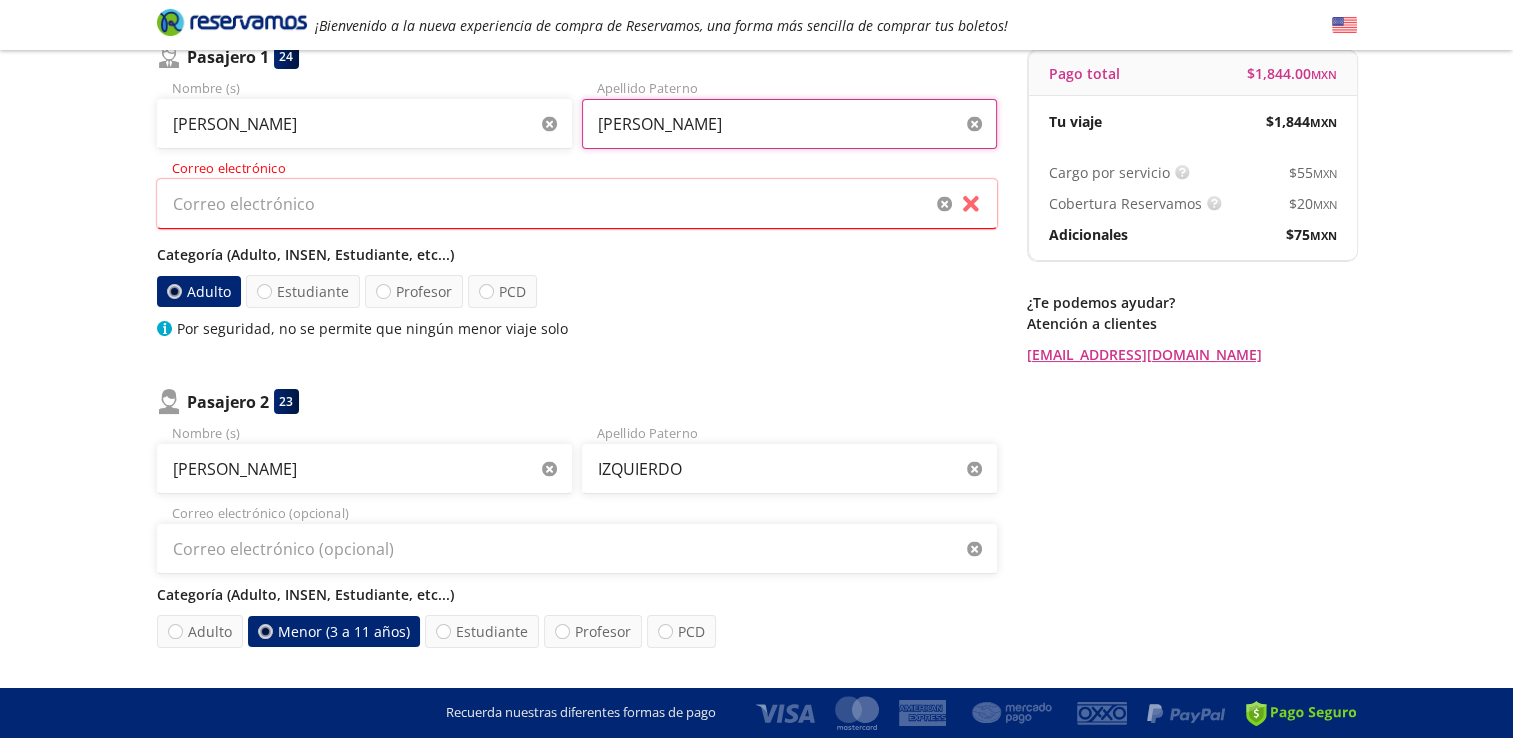 click on "nava" at bounding box center [789, 124] 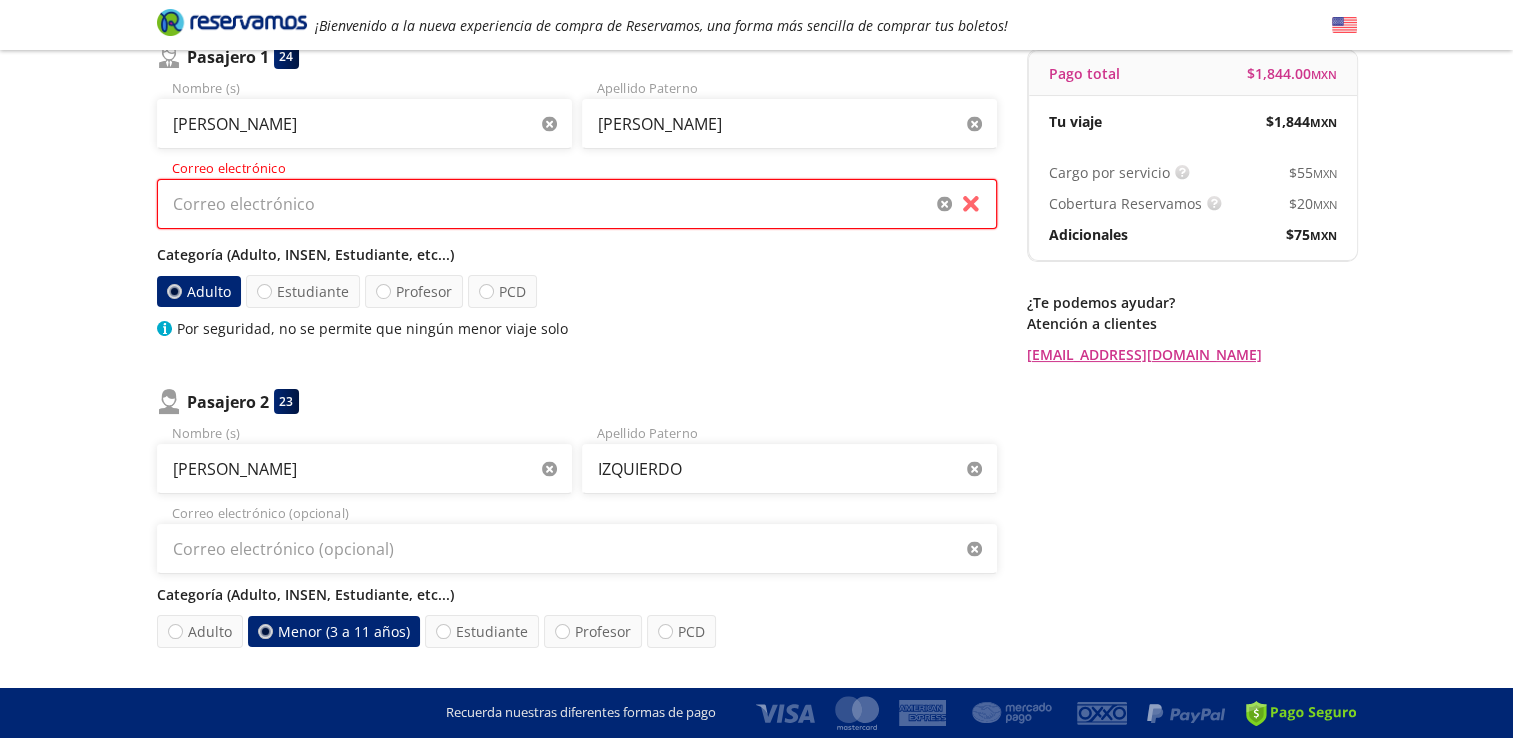 click on "Correo electrónico" at bounding box center (577, 204) 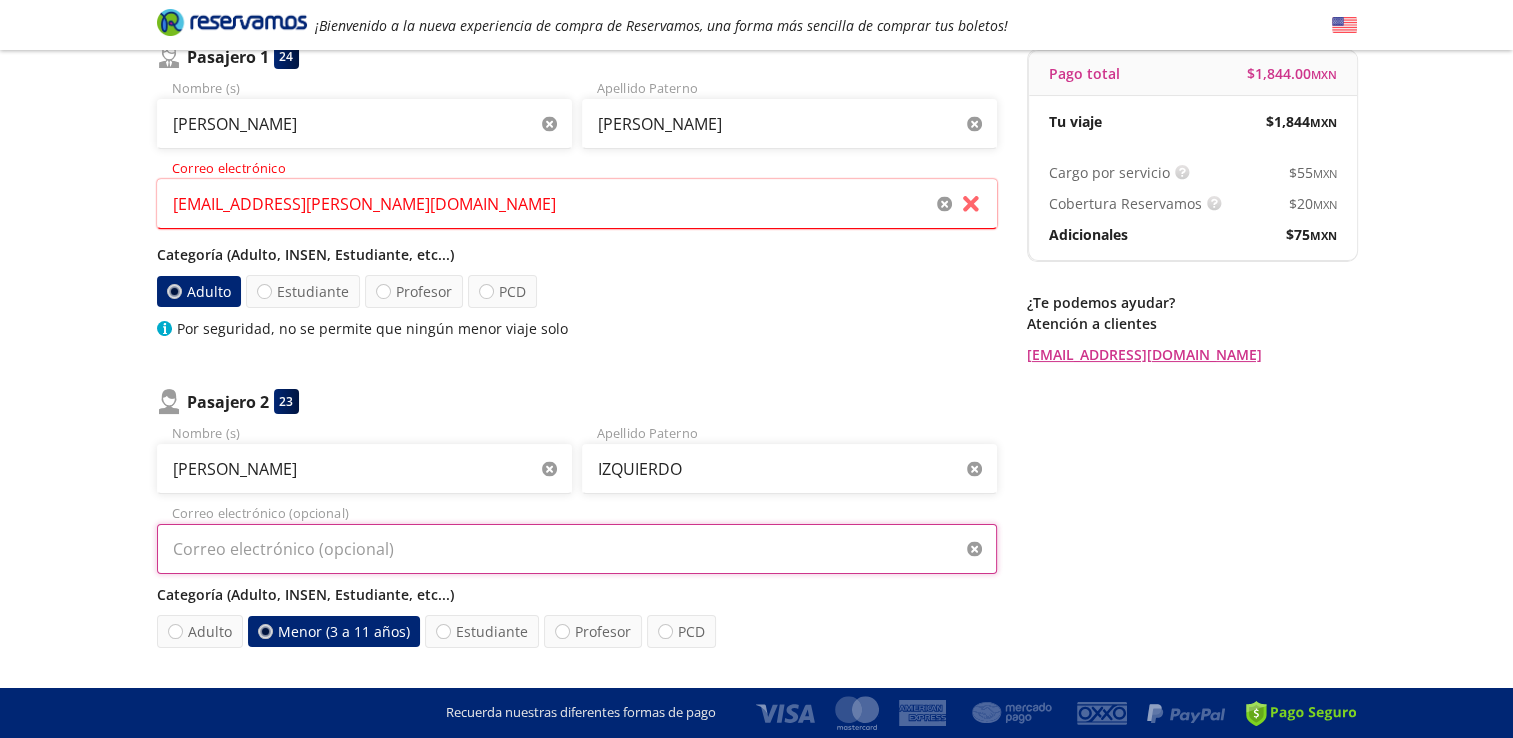 type on "nl.rosamaria@gmail.com" 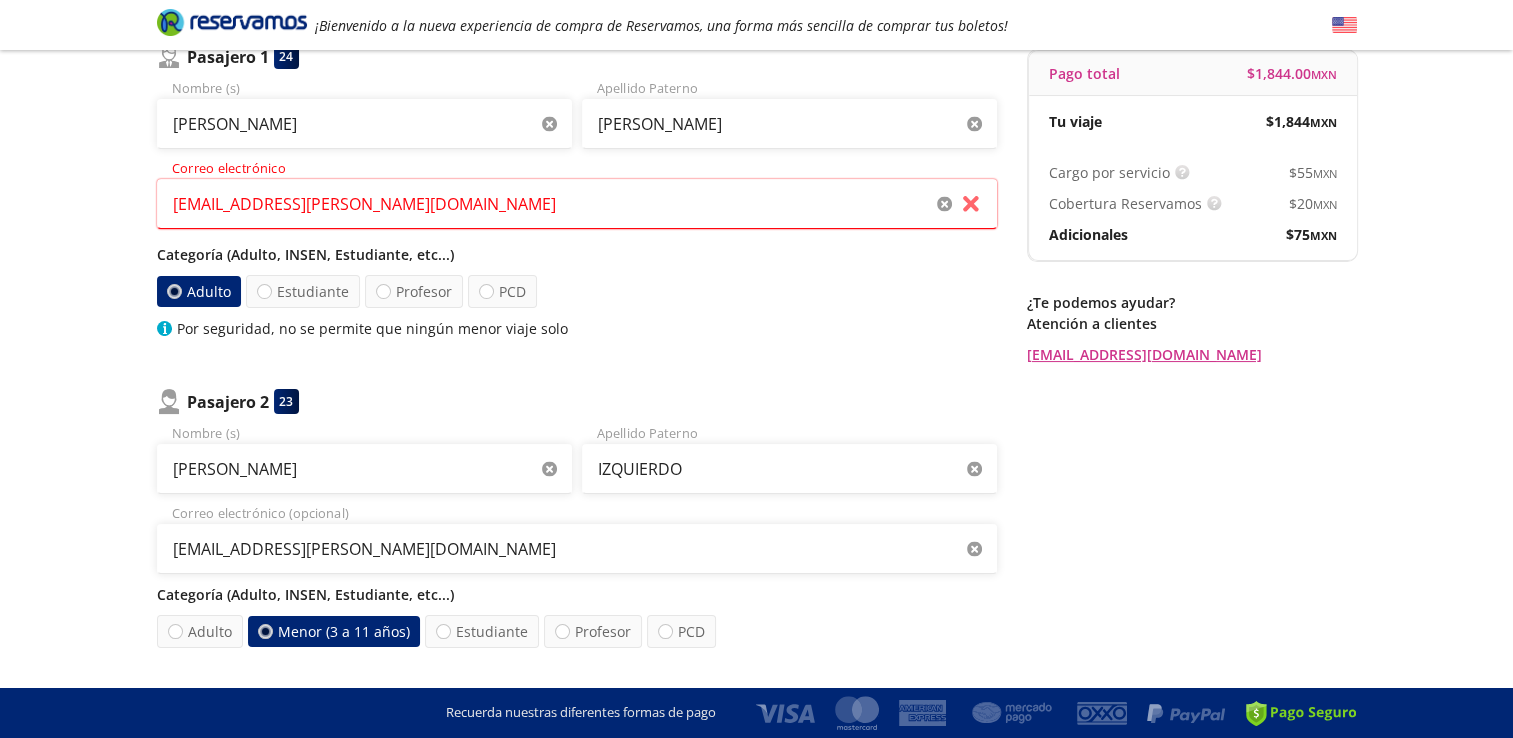 type on "nl.rosamaria@gmail.com" 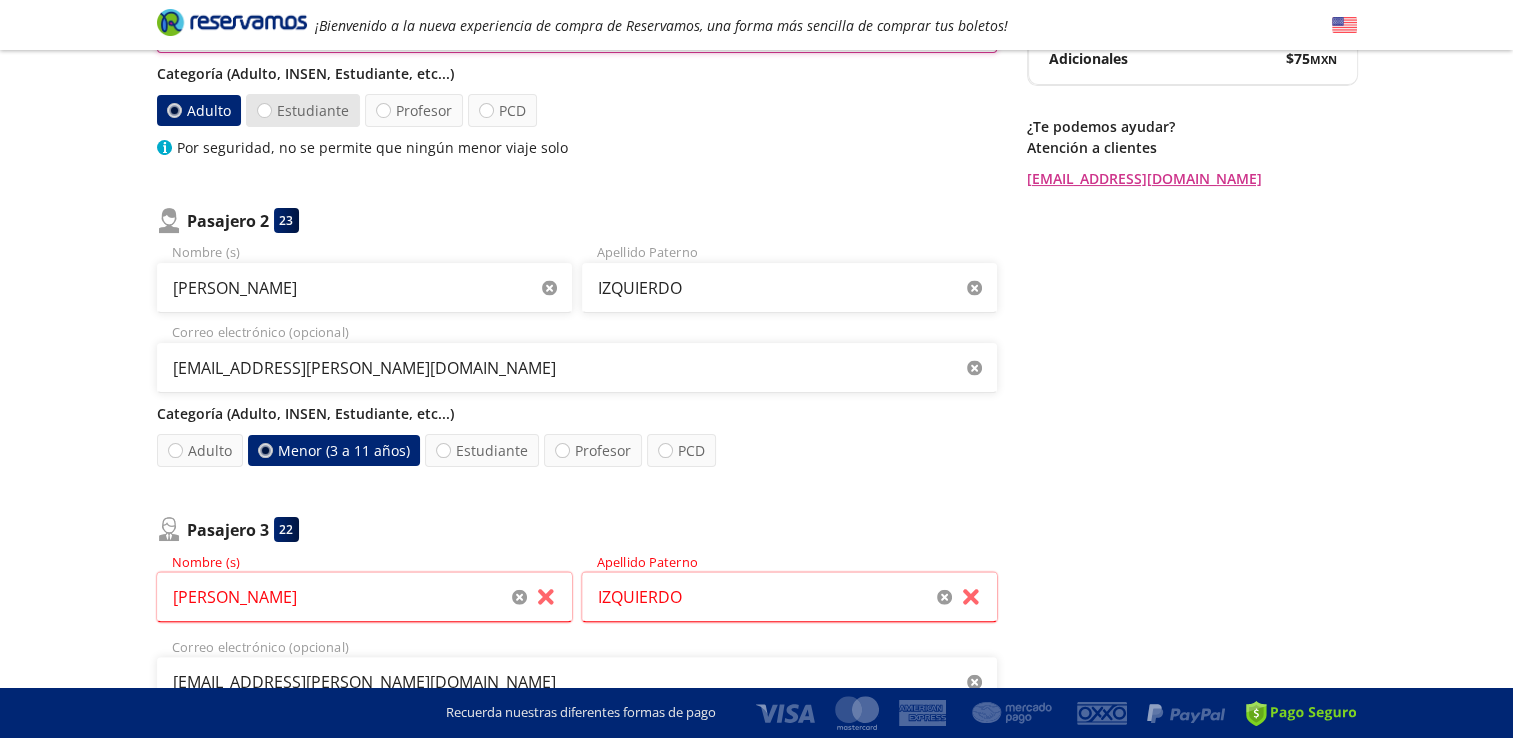 scroll, scrollTop: 400, scrollLeft: 0, axis: vertical 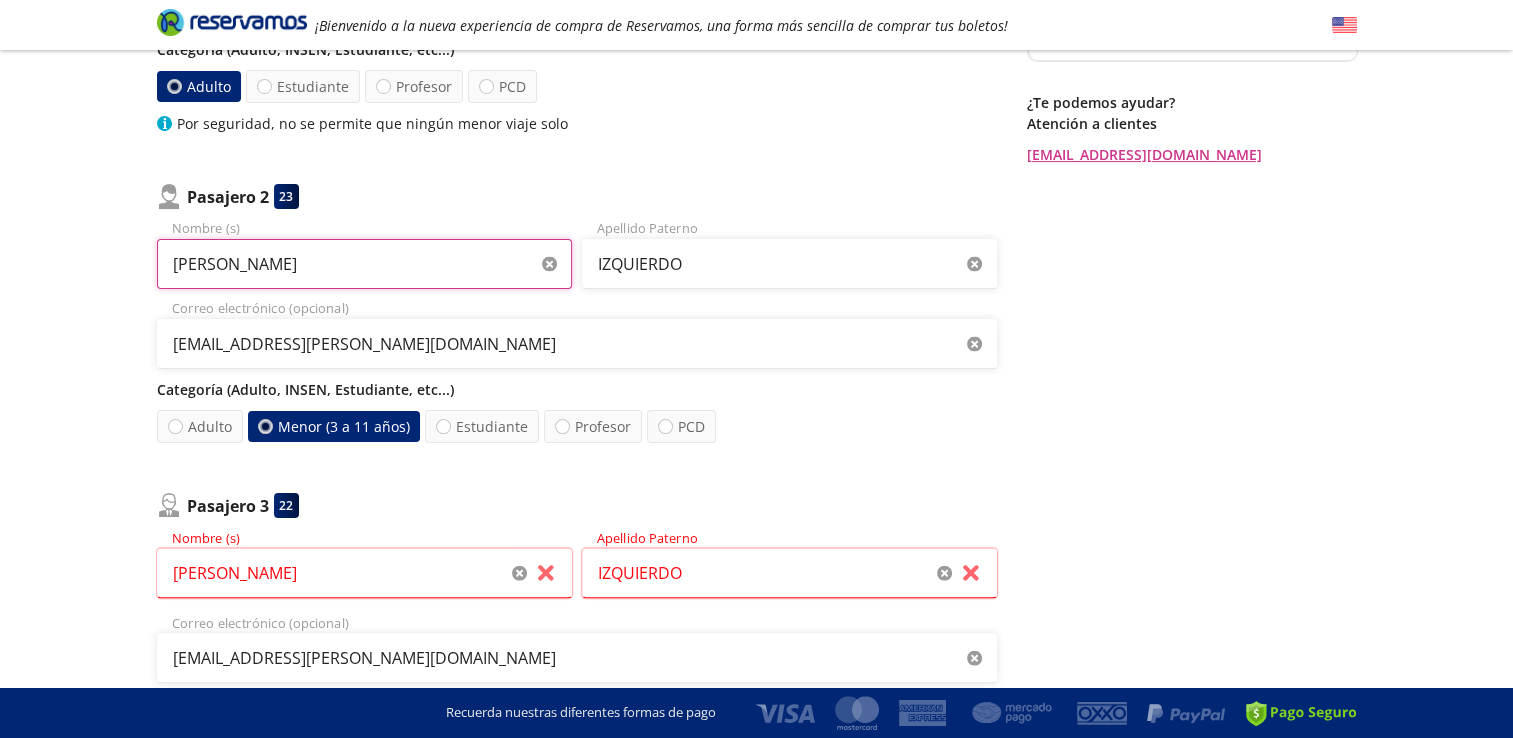 click on "ROSA MARIA" at bounding box center (364, 264) 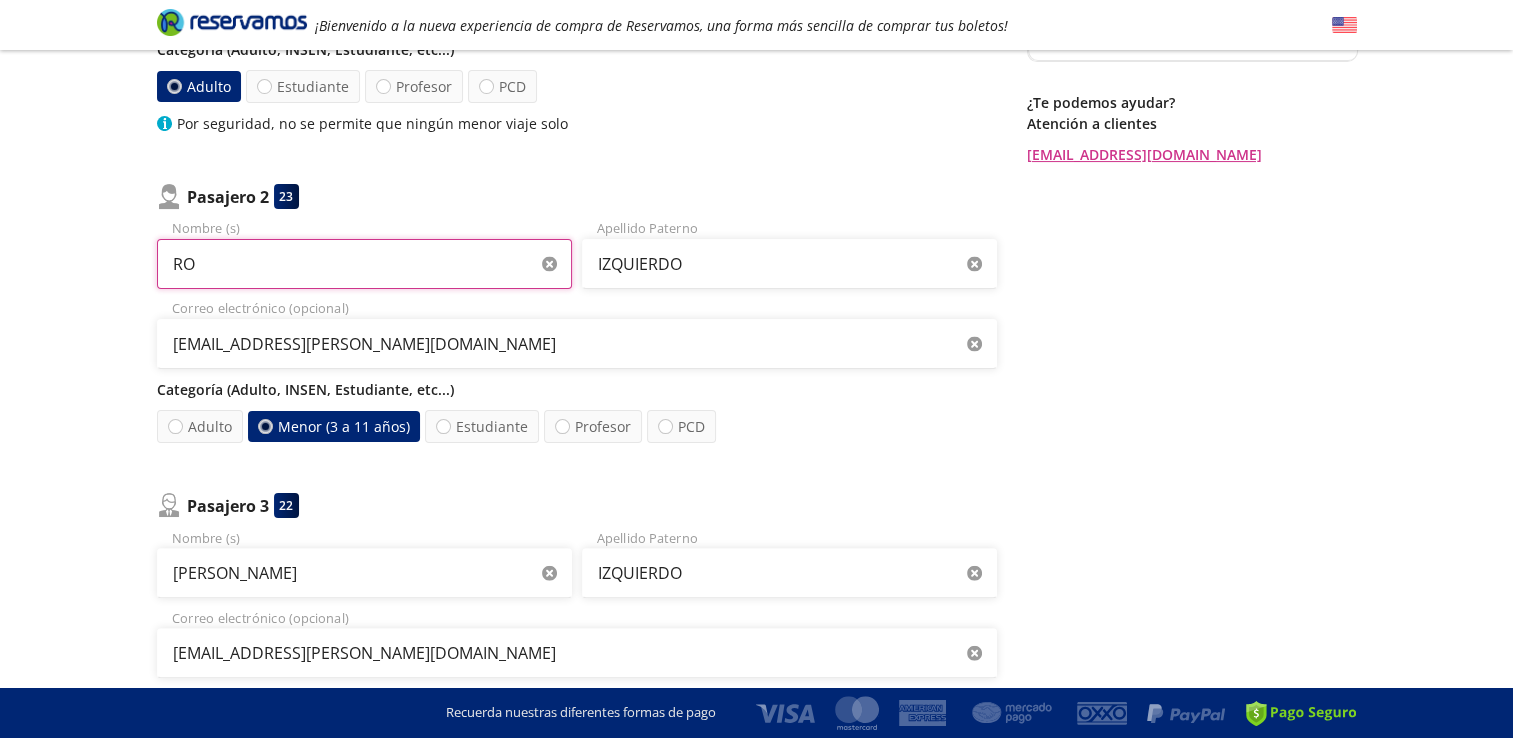 type on "R" 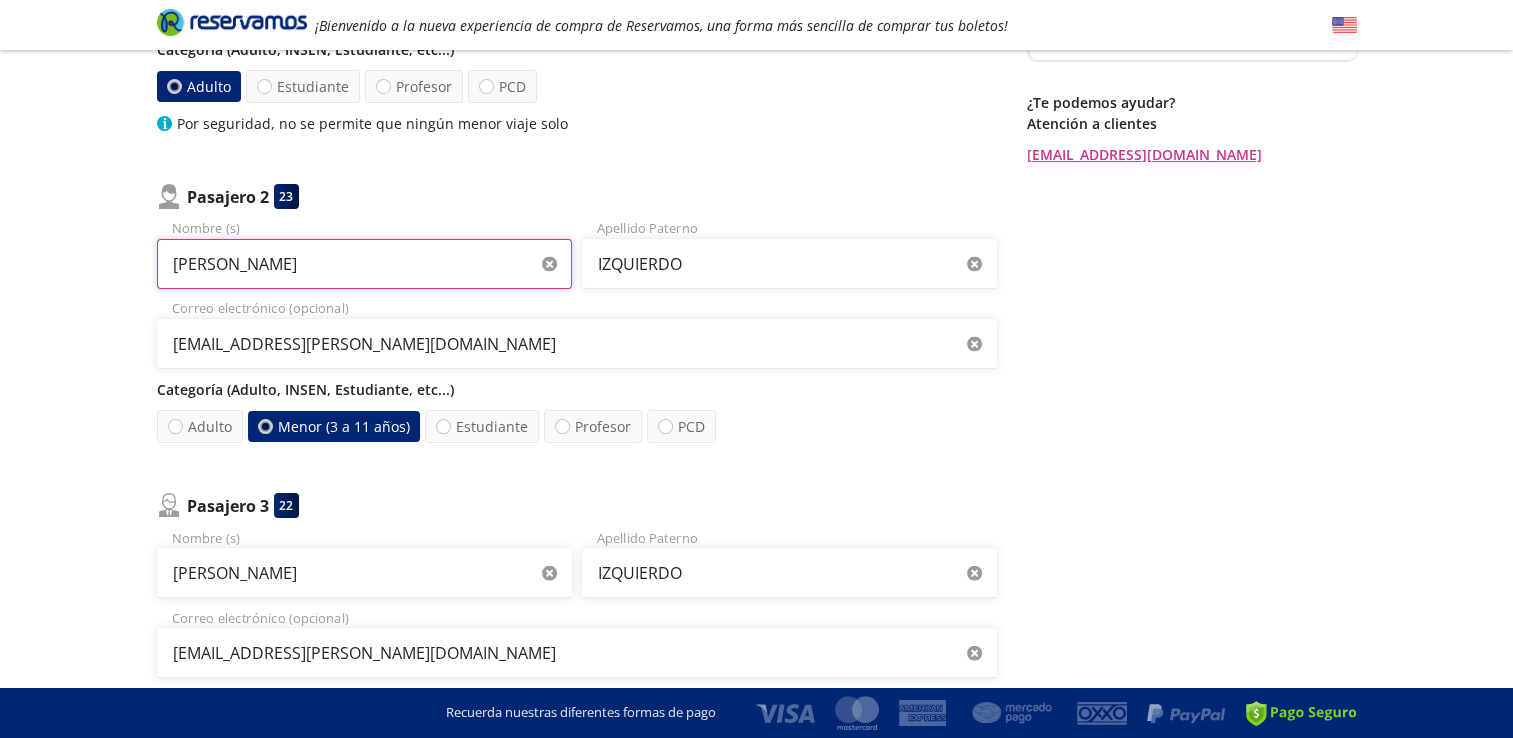 click on "miguel" at bounding box center [364, 264] 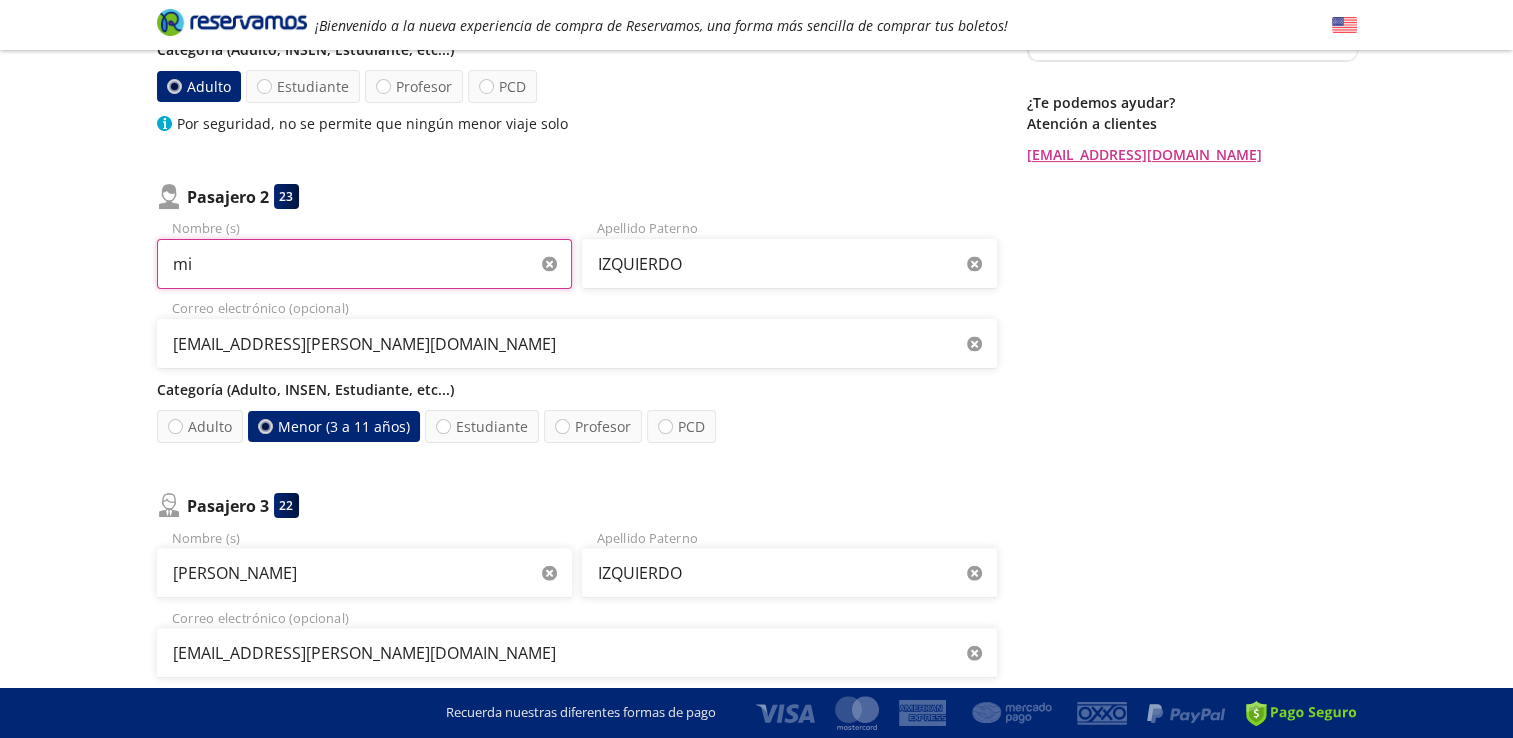 type on "m" 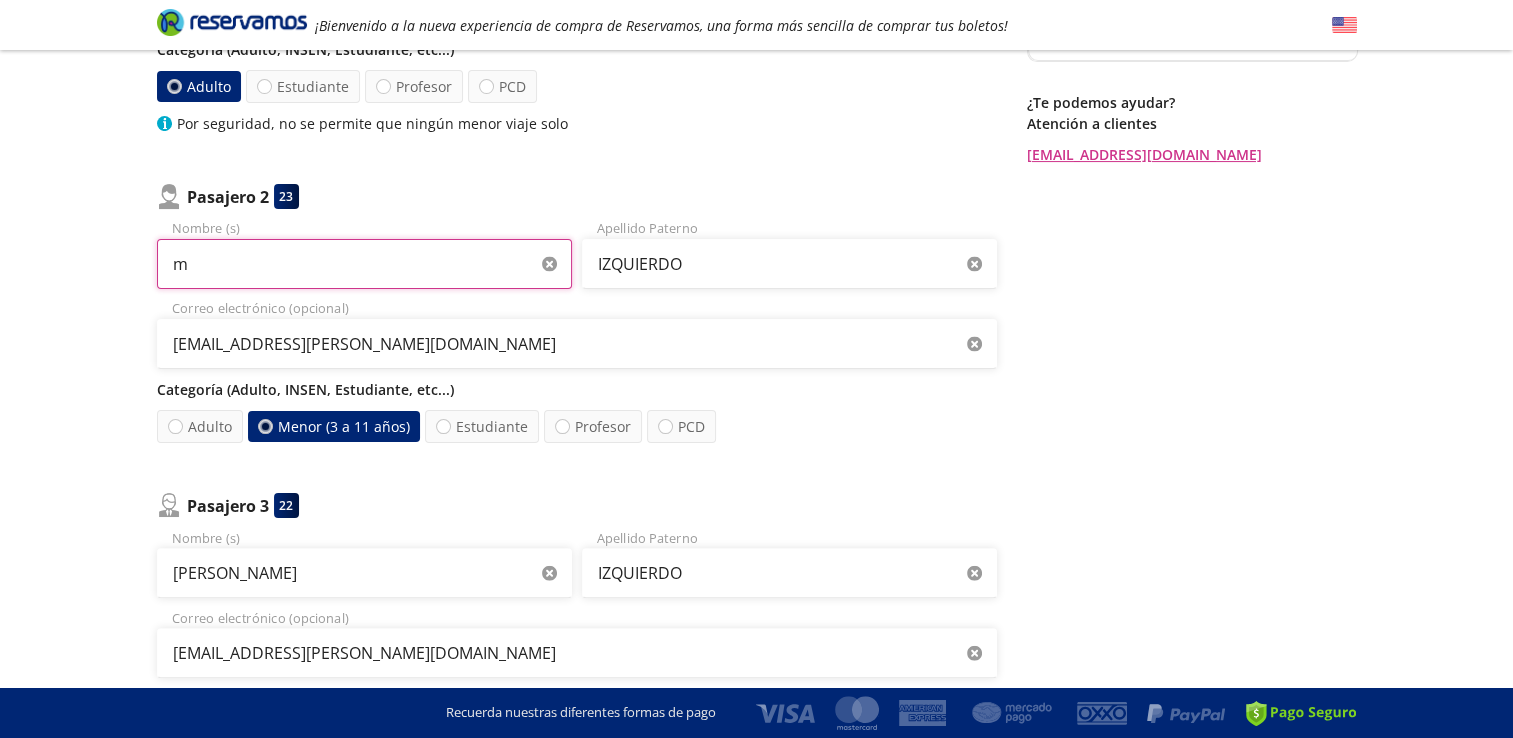 type on "MATIAS" 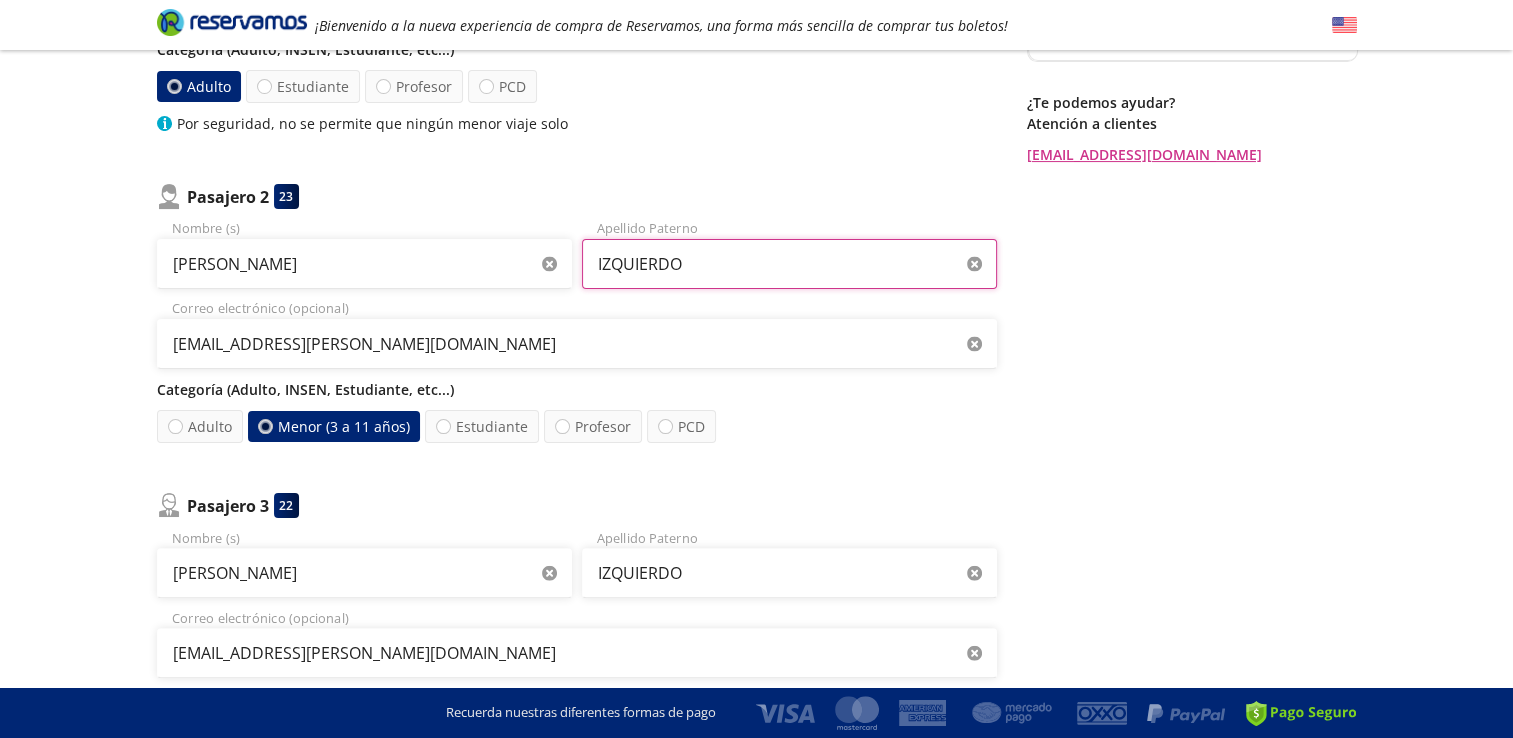 click on "IZQUIERDO" at bounding box center (789, 264) 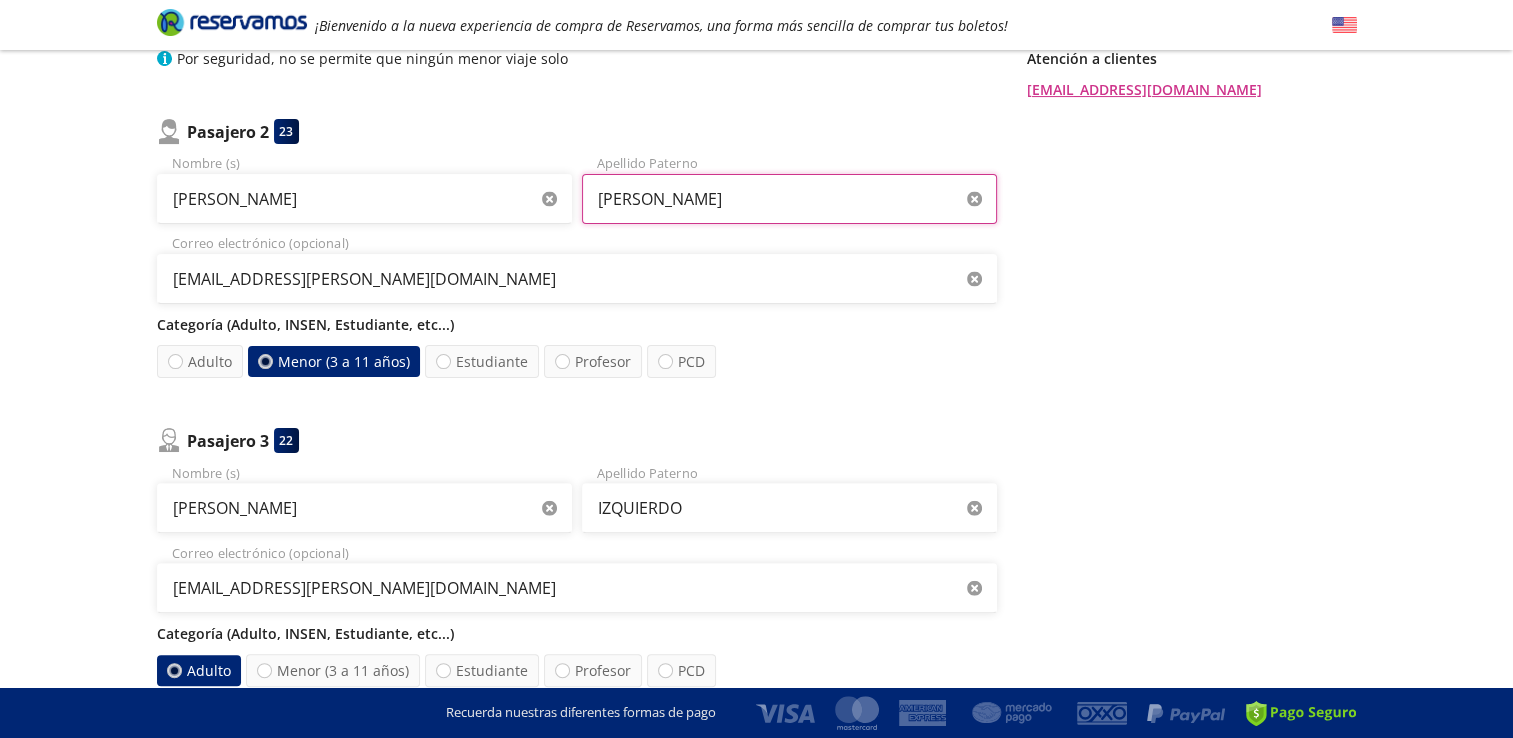 scroll, scrollTop: 500, scrollLeft: 0, axis: vertical 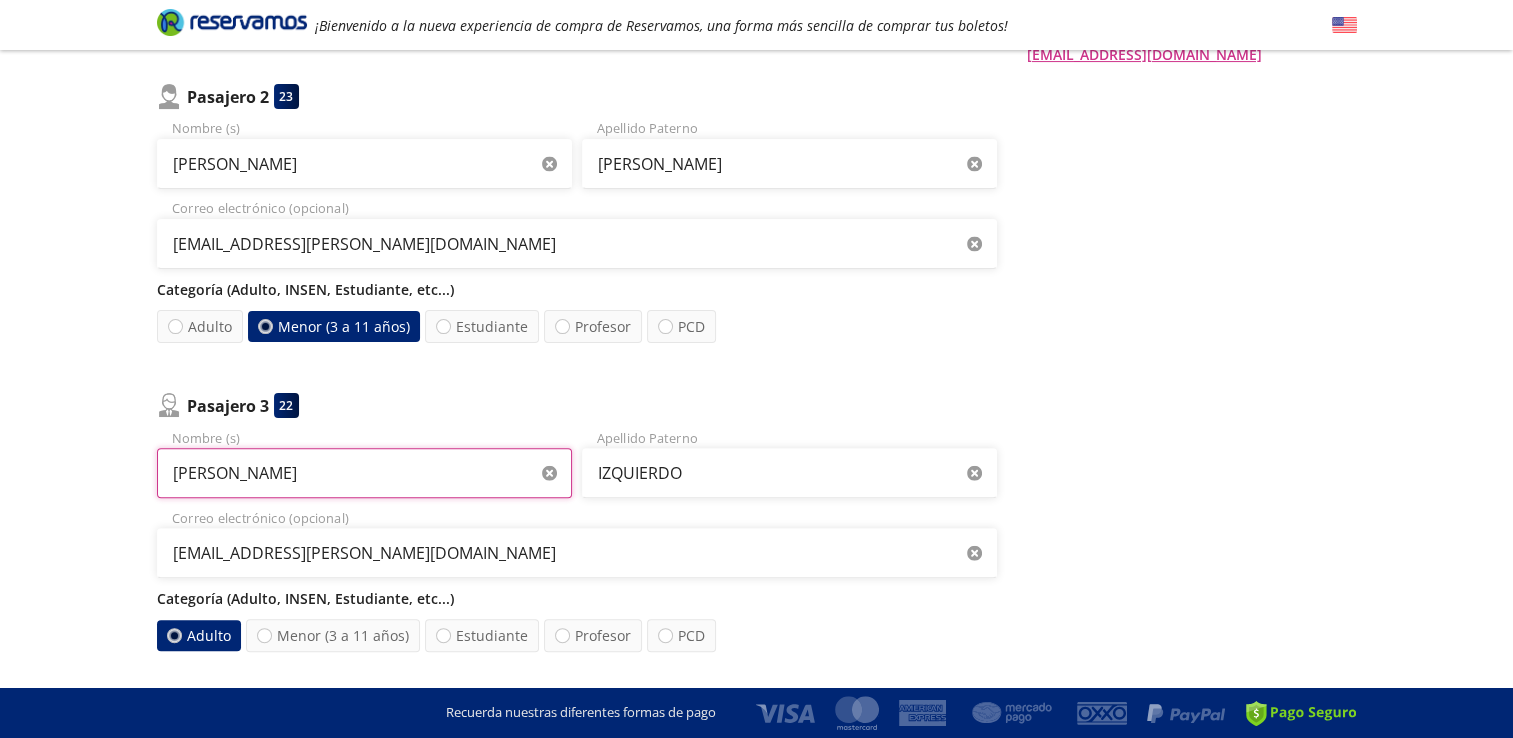 click on "ROSA MARIA" at bounding box center [364, 473] 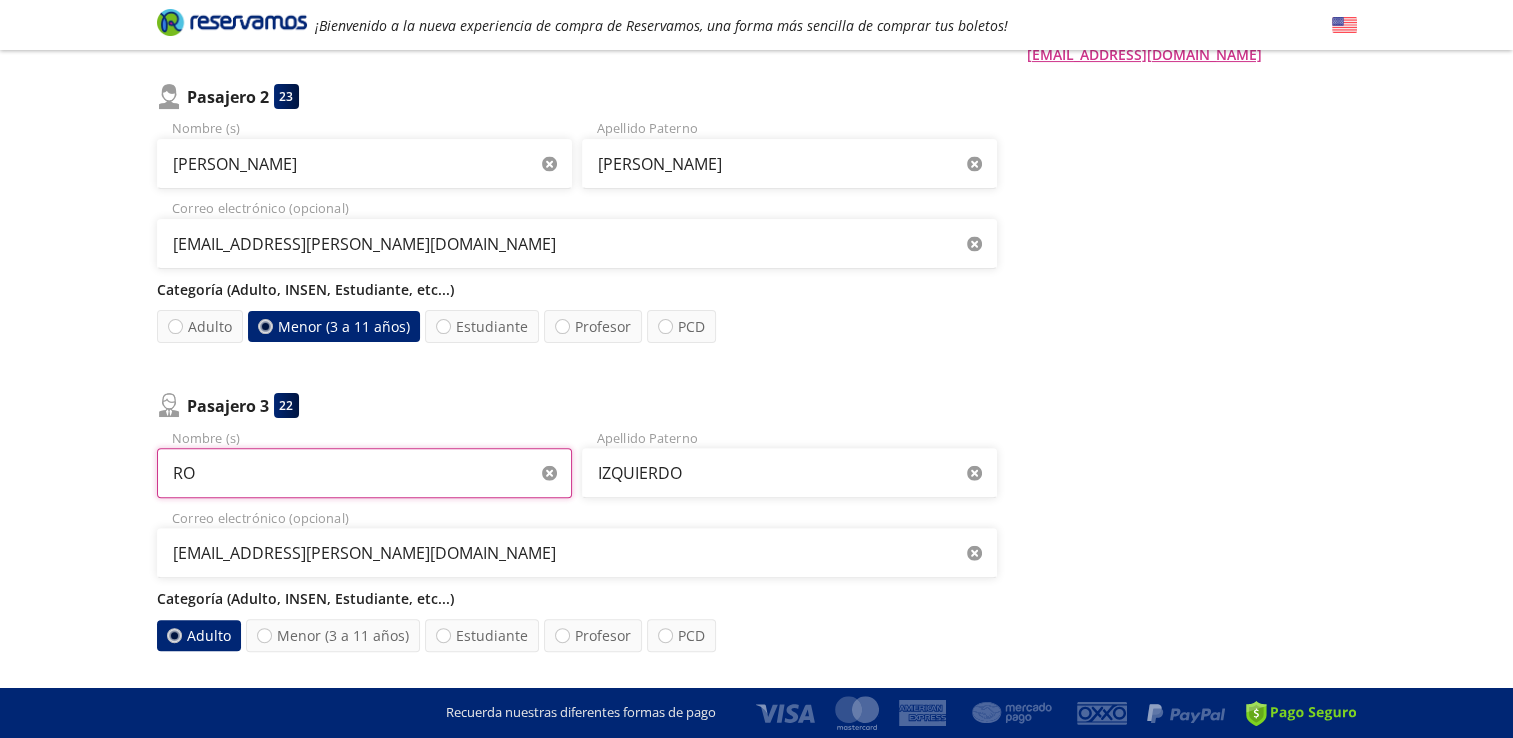 type on "R" 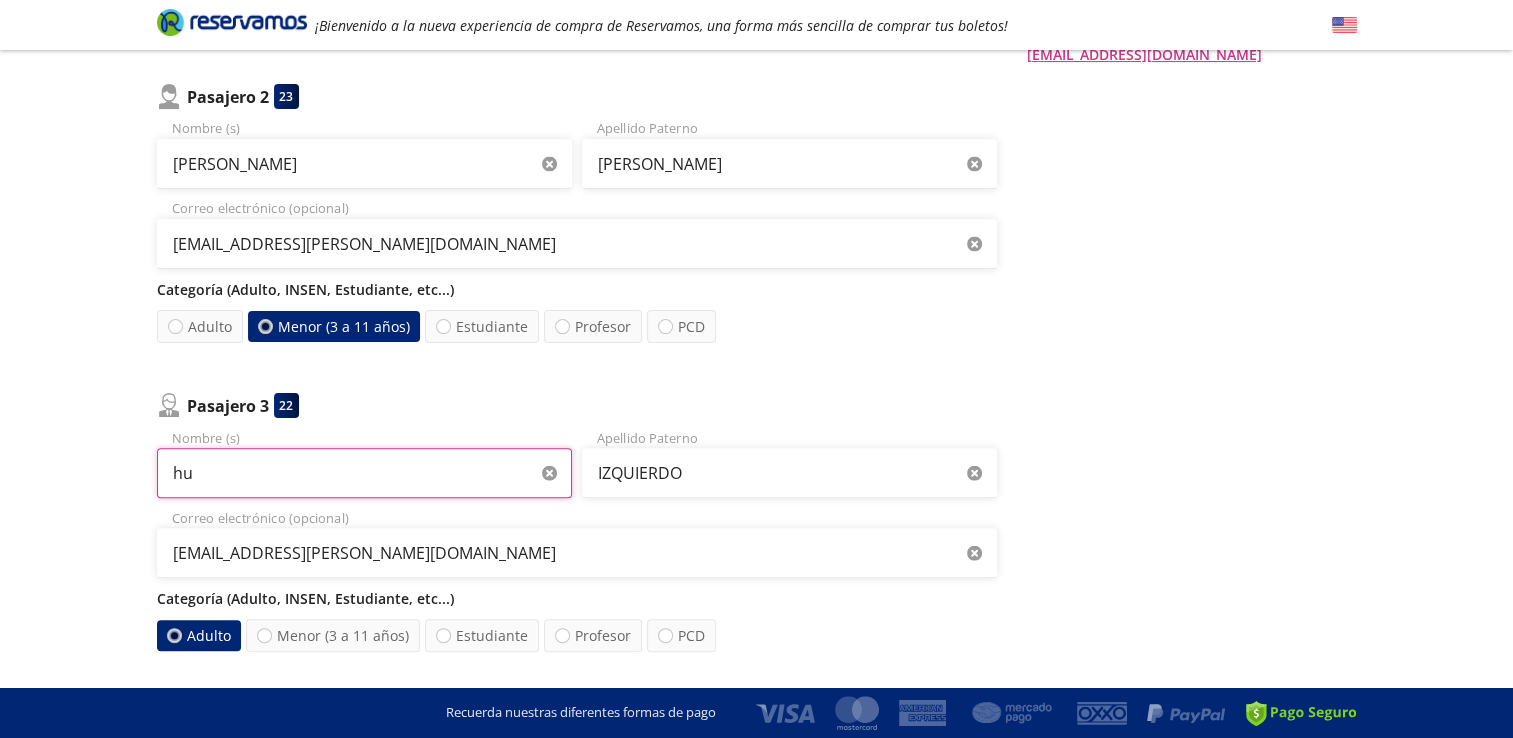 type on "HUMBERTO" 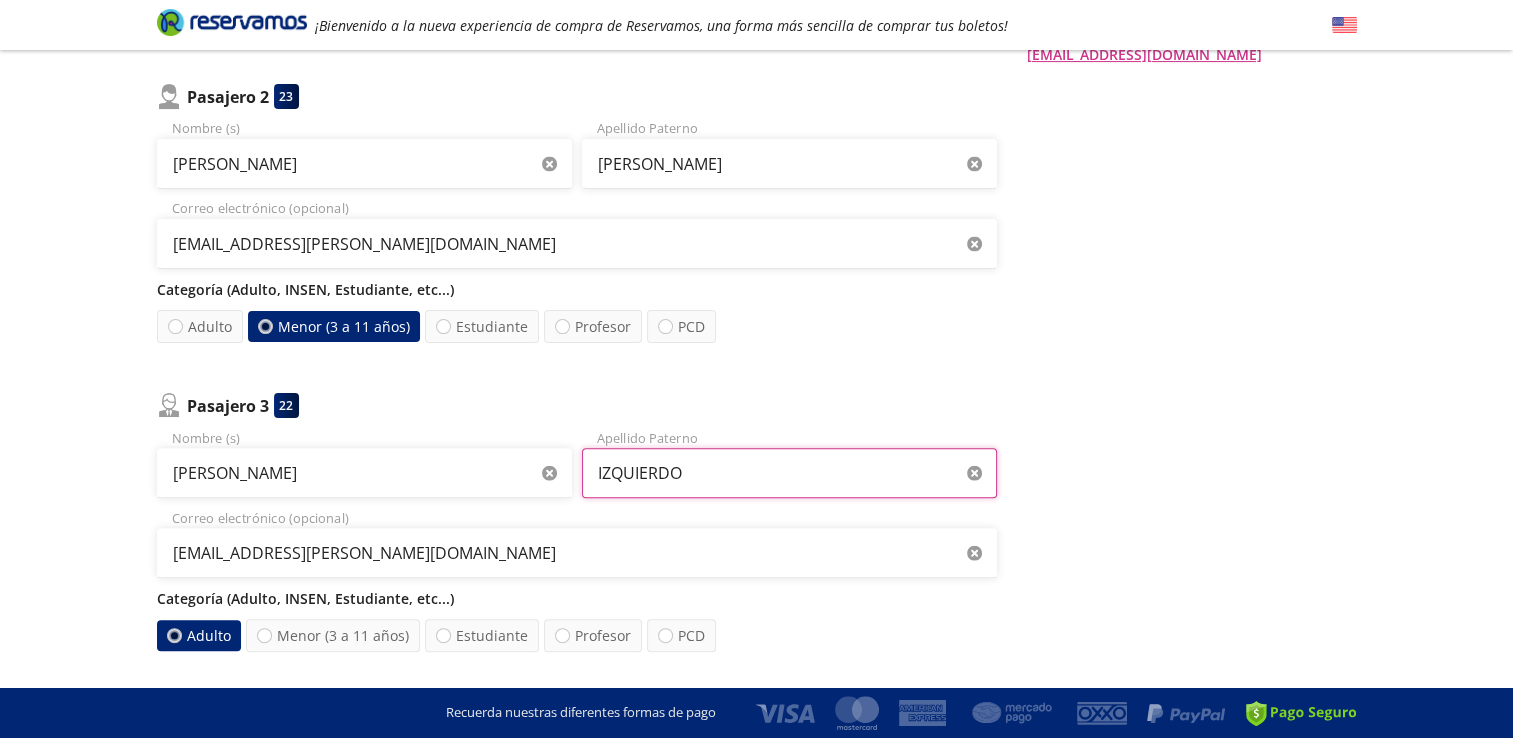 click on "IZQUIERDO" at bounding box center [789, 473] 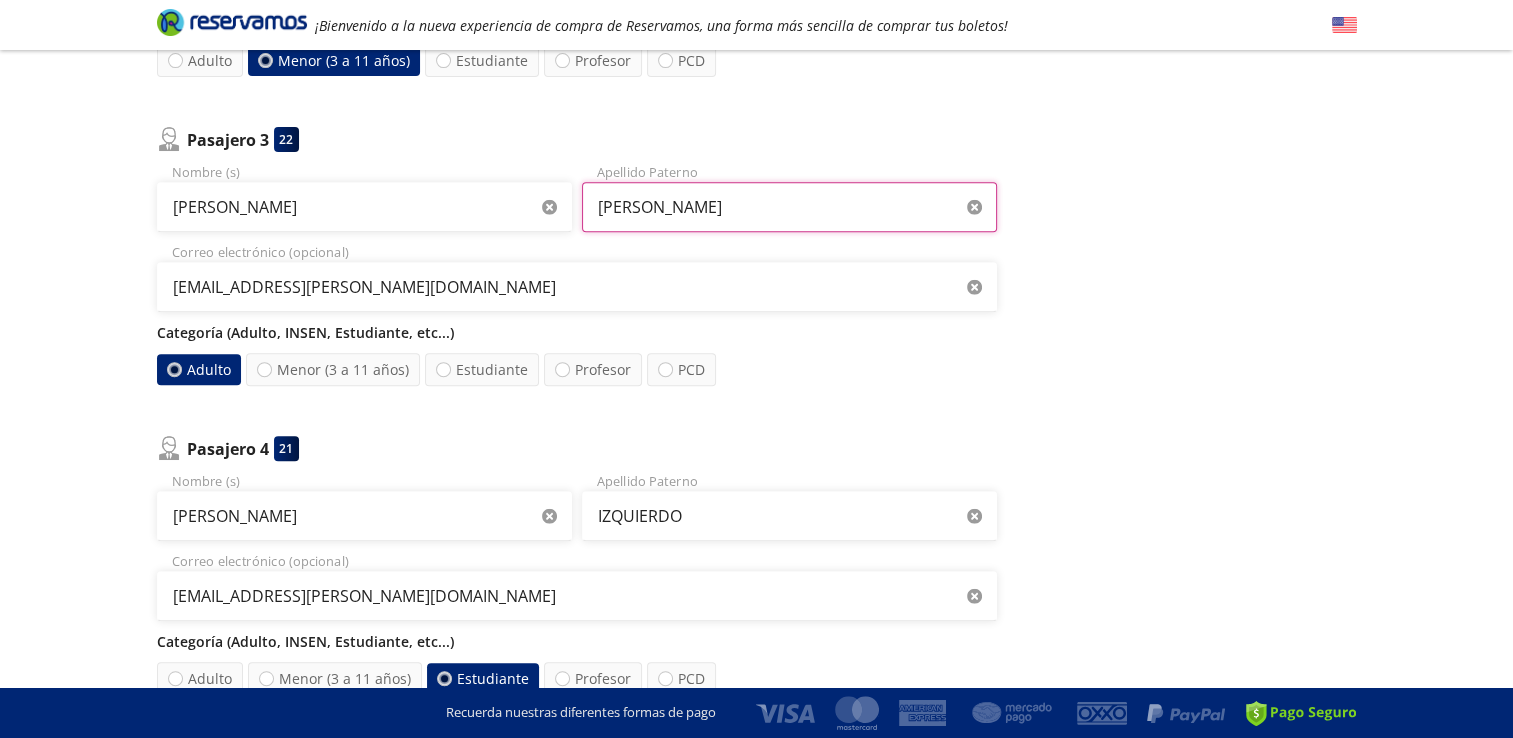 scroll, scrollTop: 800, scrollLeft: 0, axis: vertical 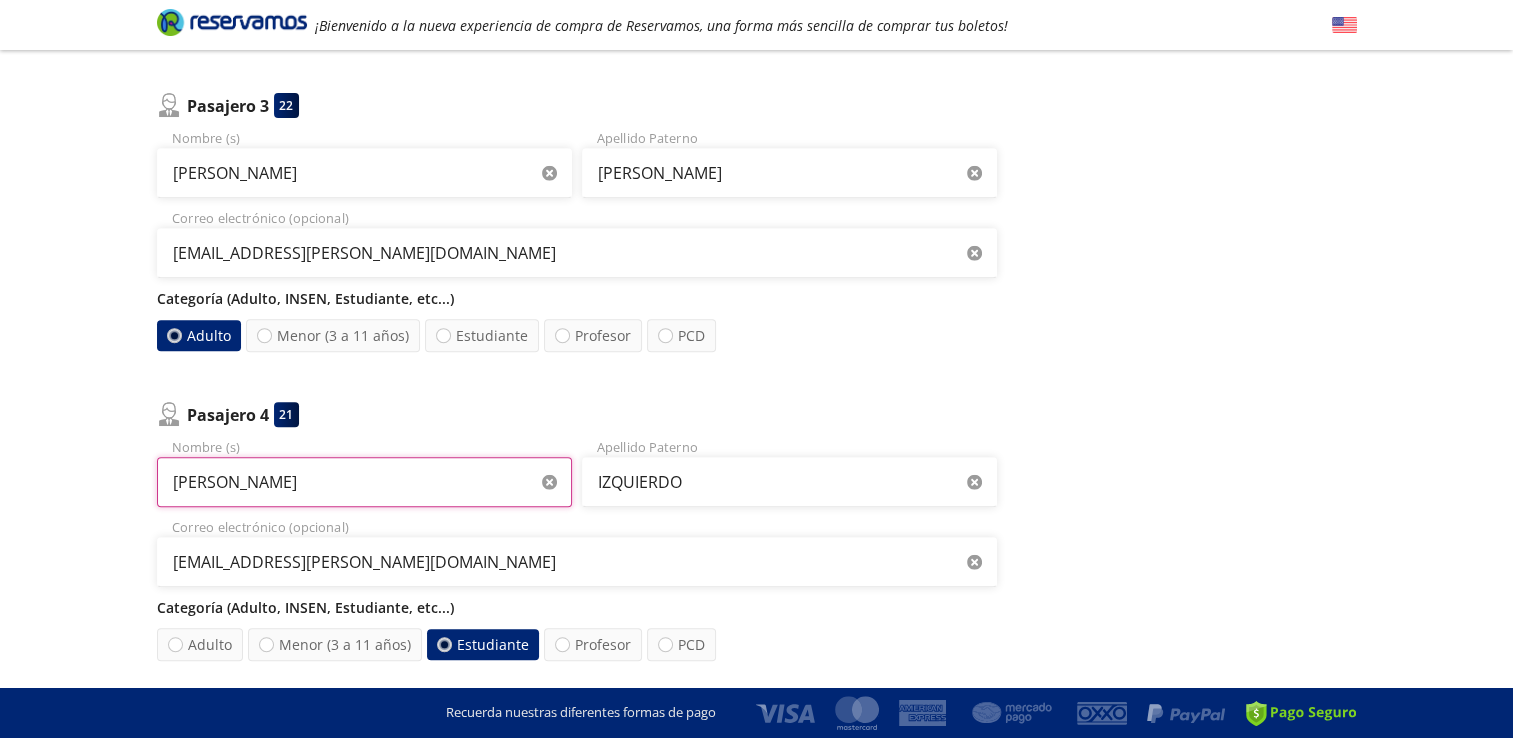 click on "ROSA MARIA" at bounding box center [364, 482] 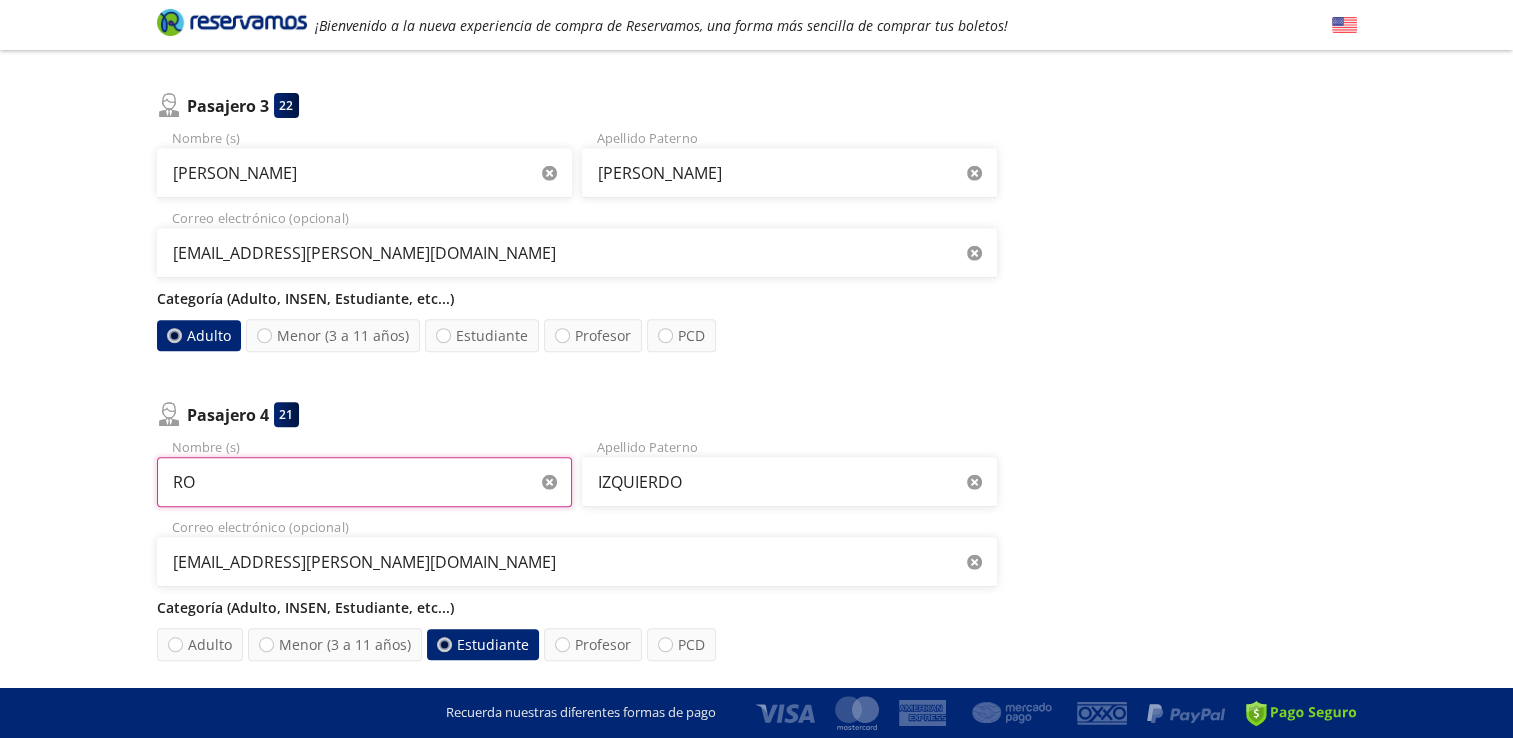 type on "R" 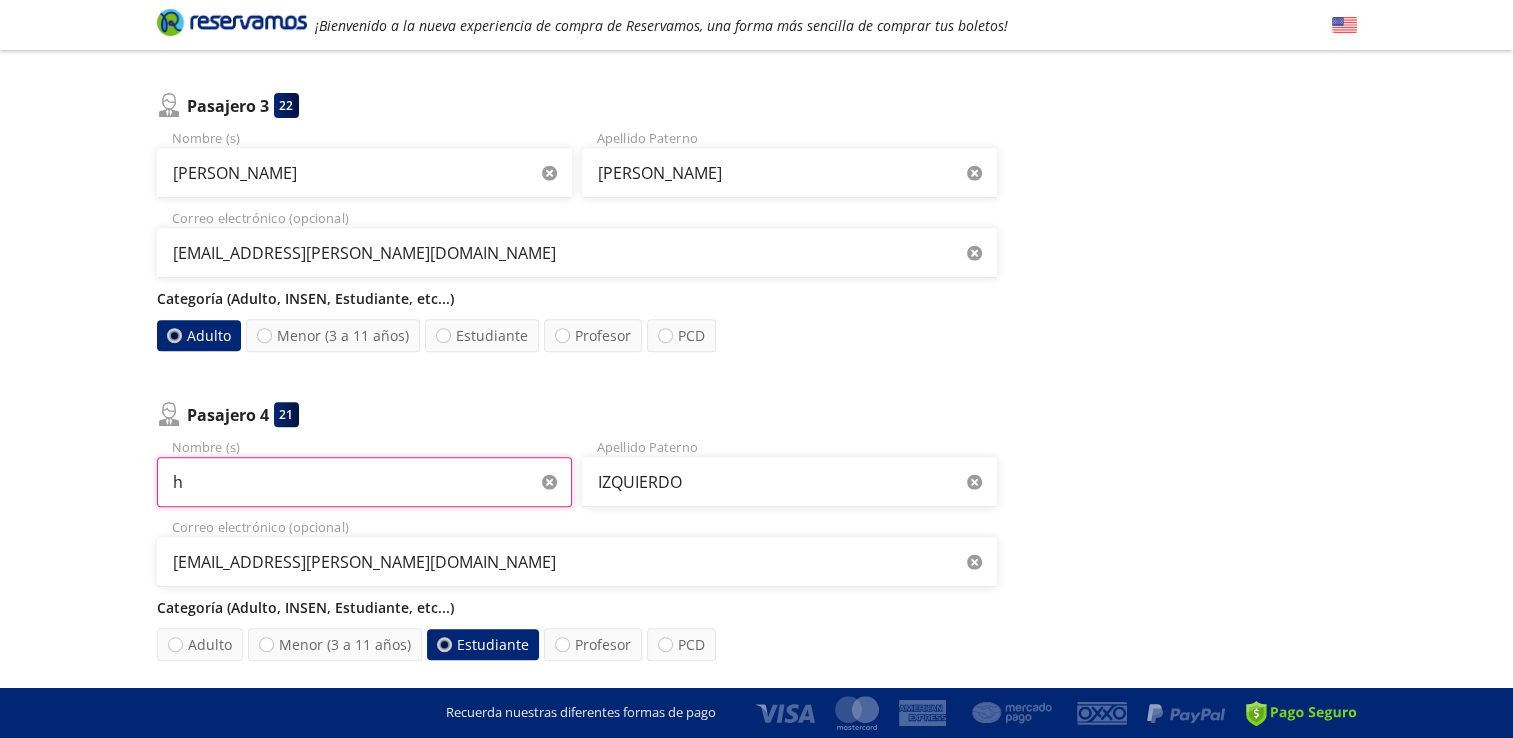 type on "HUMBERTO" 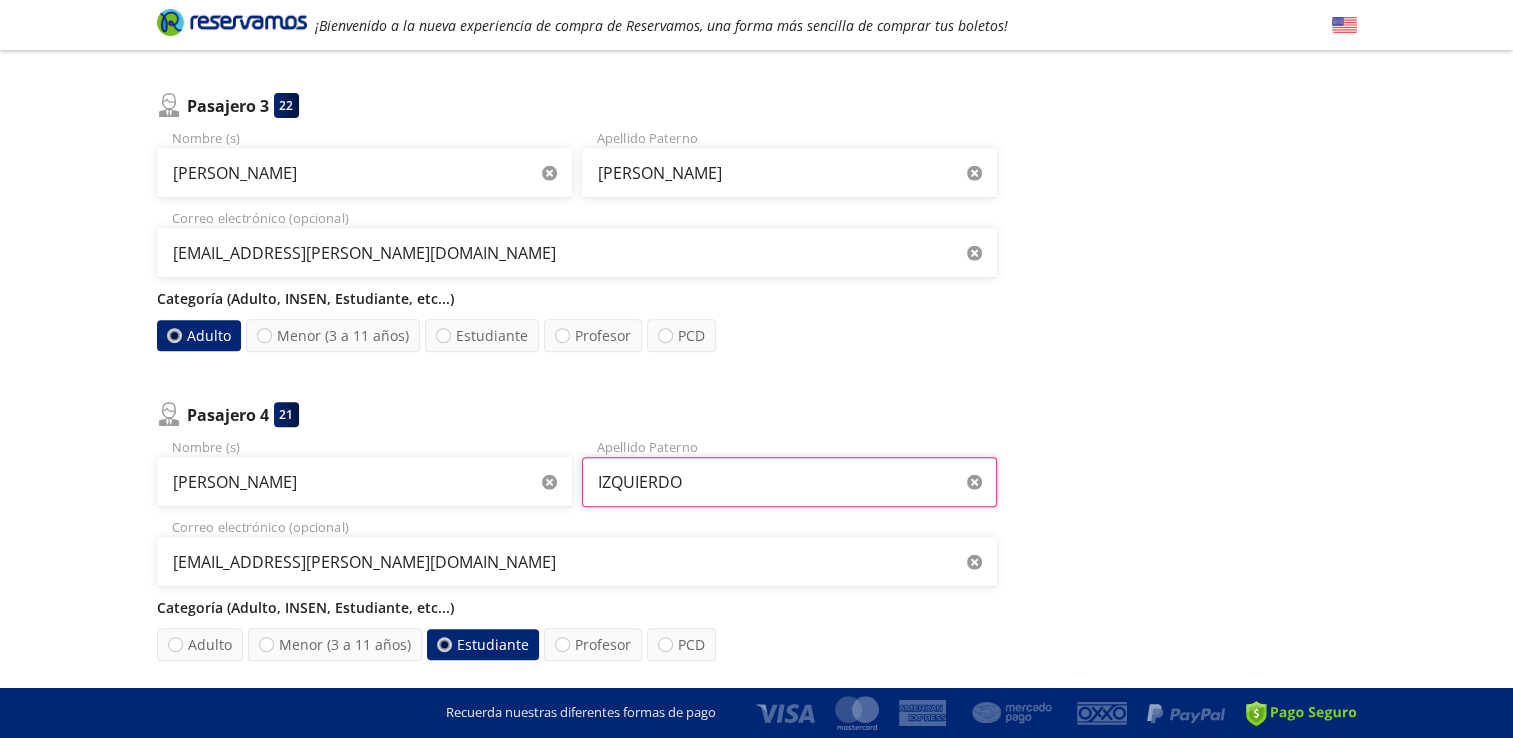 click on "IZQUIERDO" at bounding box center (789, 482) 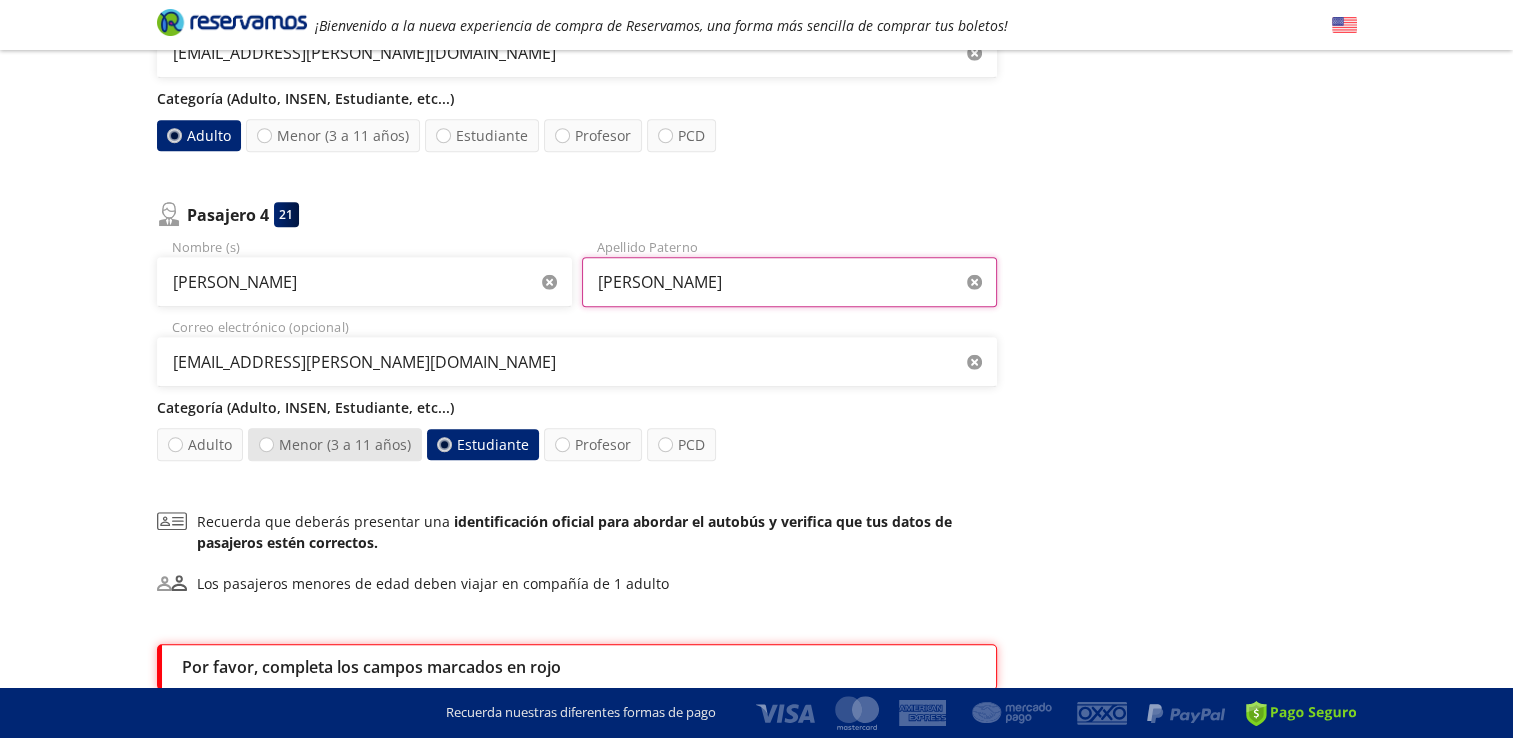 scroll, scrollTop: 1160, scrollLeft: 0, axis: vertical 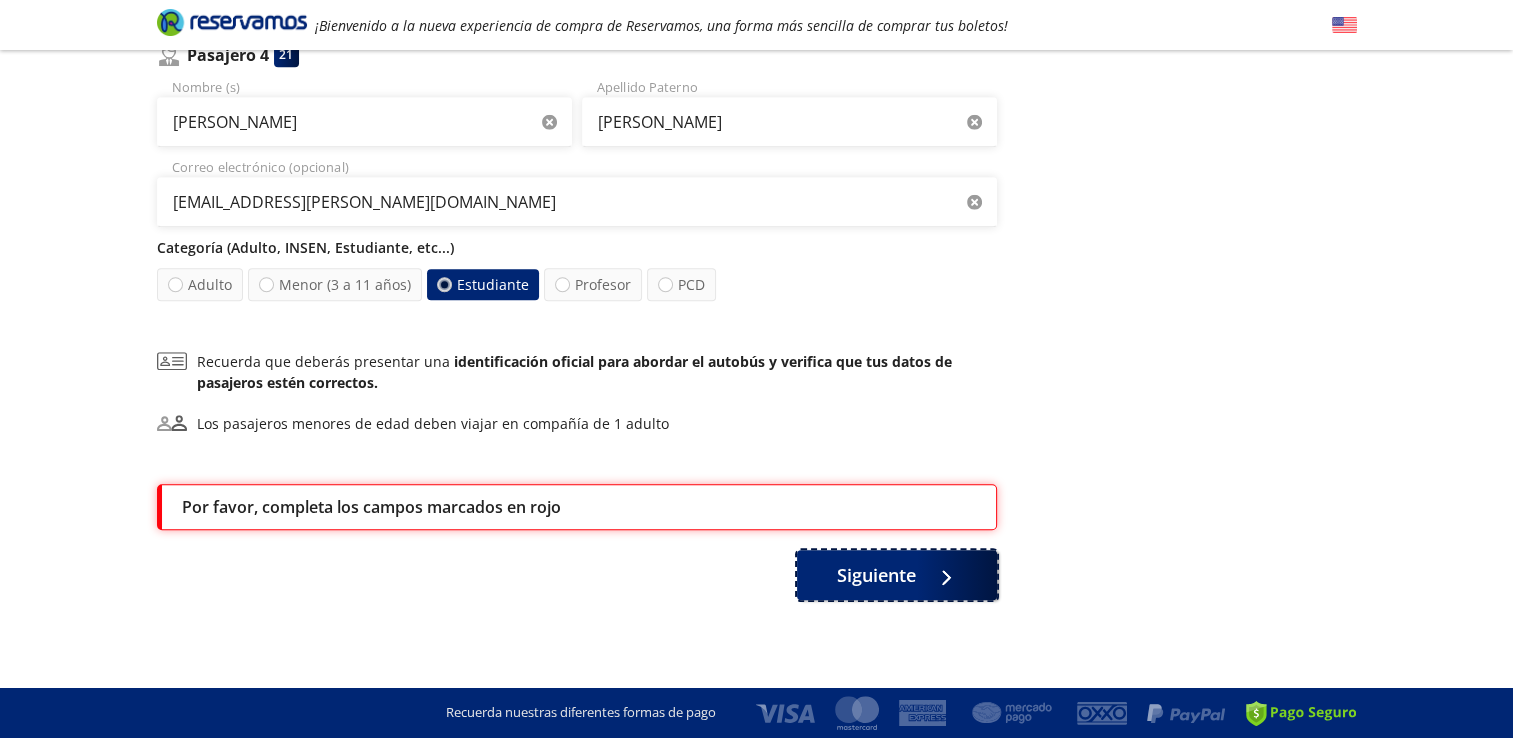 click 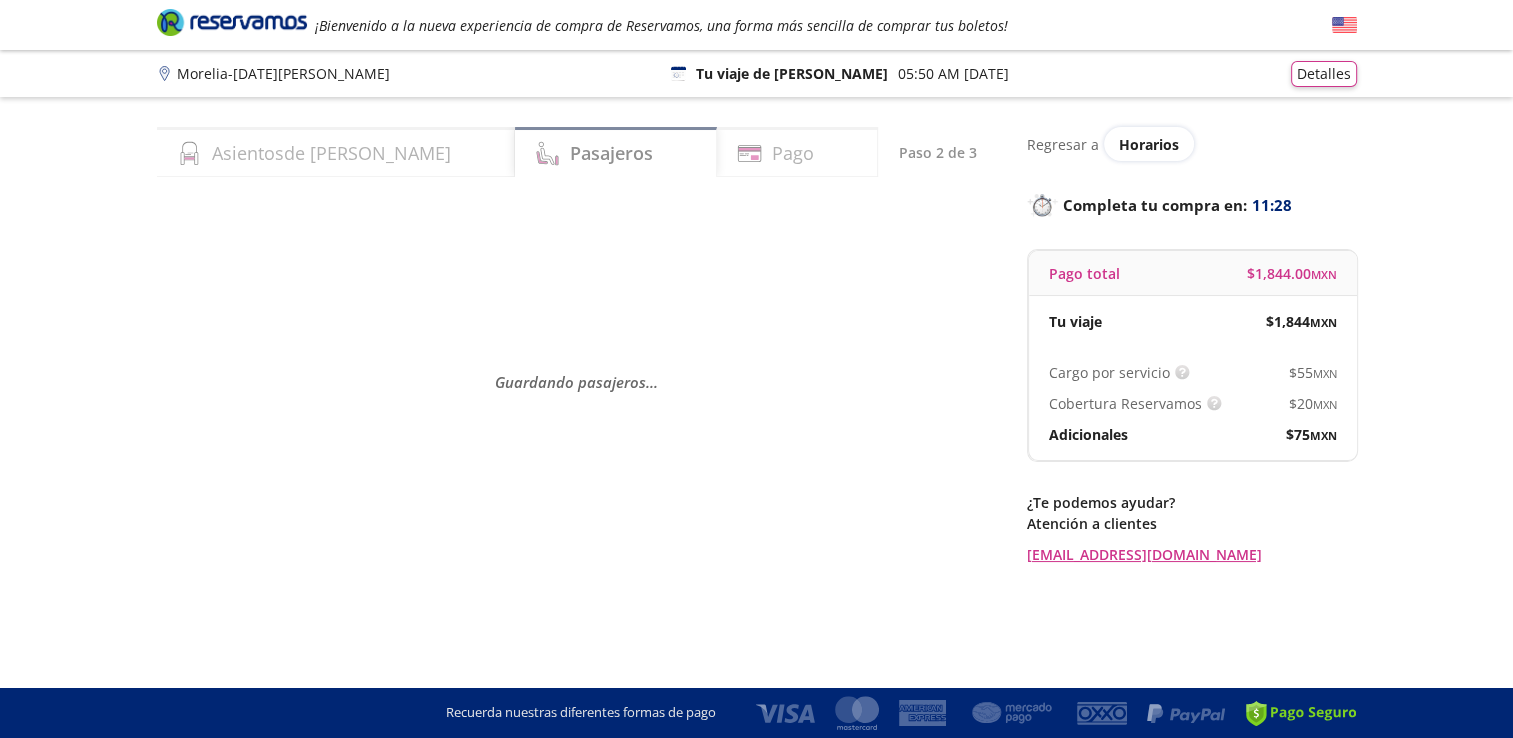 scroll, scrollTop: 0, scrollLeft: 0, axis: both 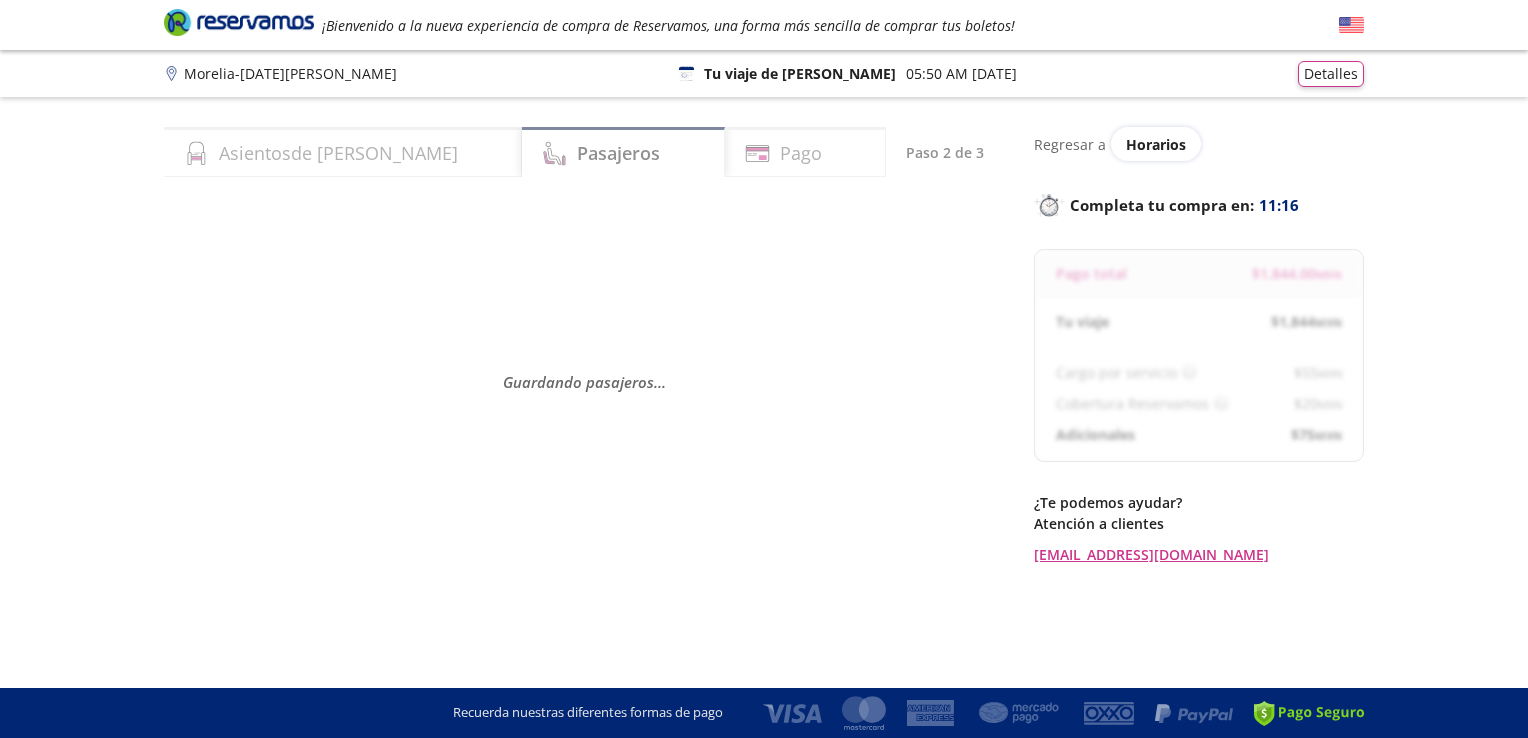 select on "MX" 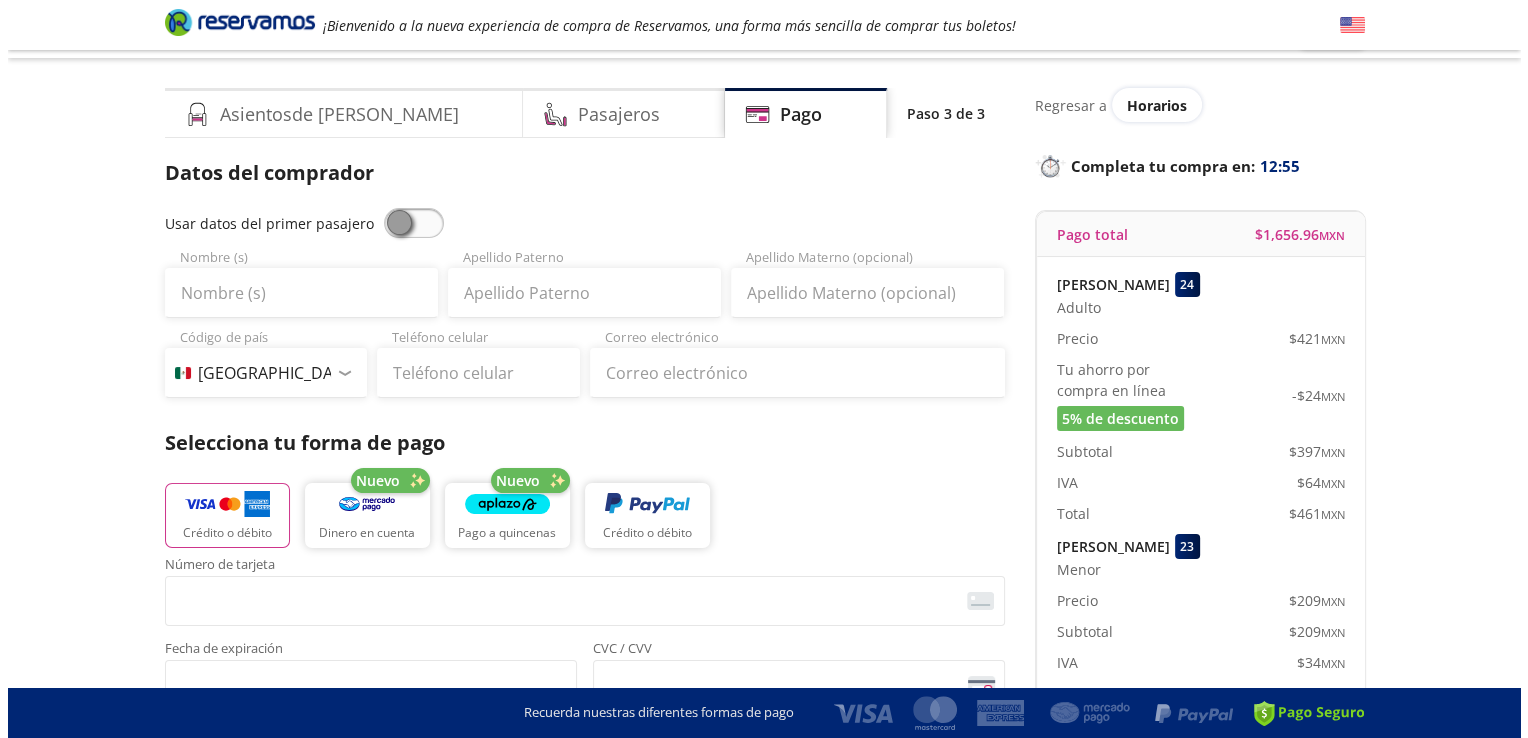 scroll, scrollTop: 0, scrollLeft: 0, axis: both 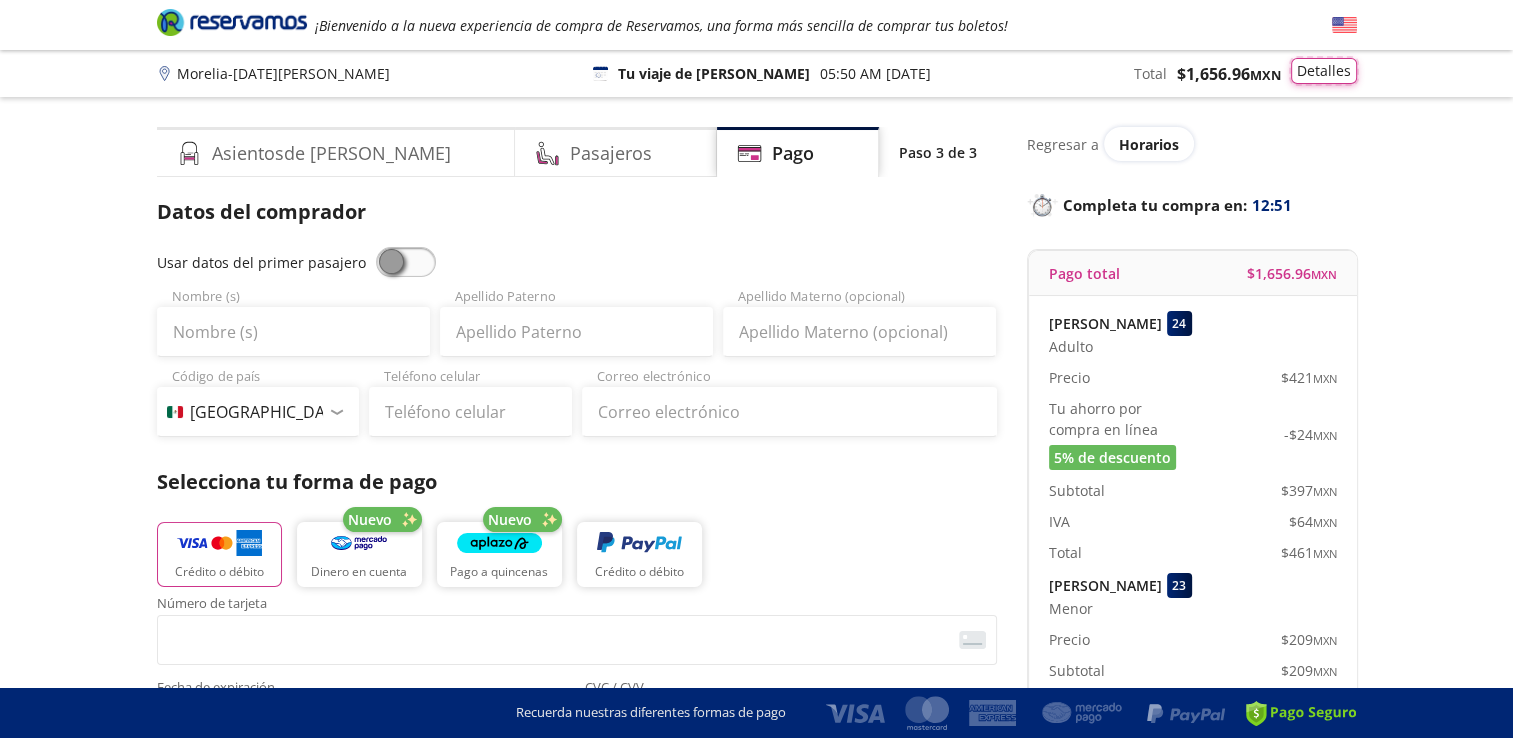 click on "Detalles" at bounding box center [1324, 71] 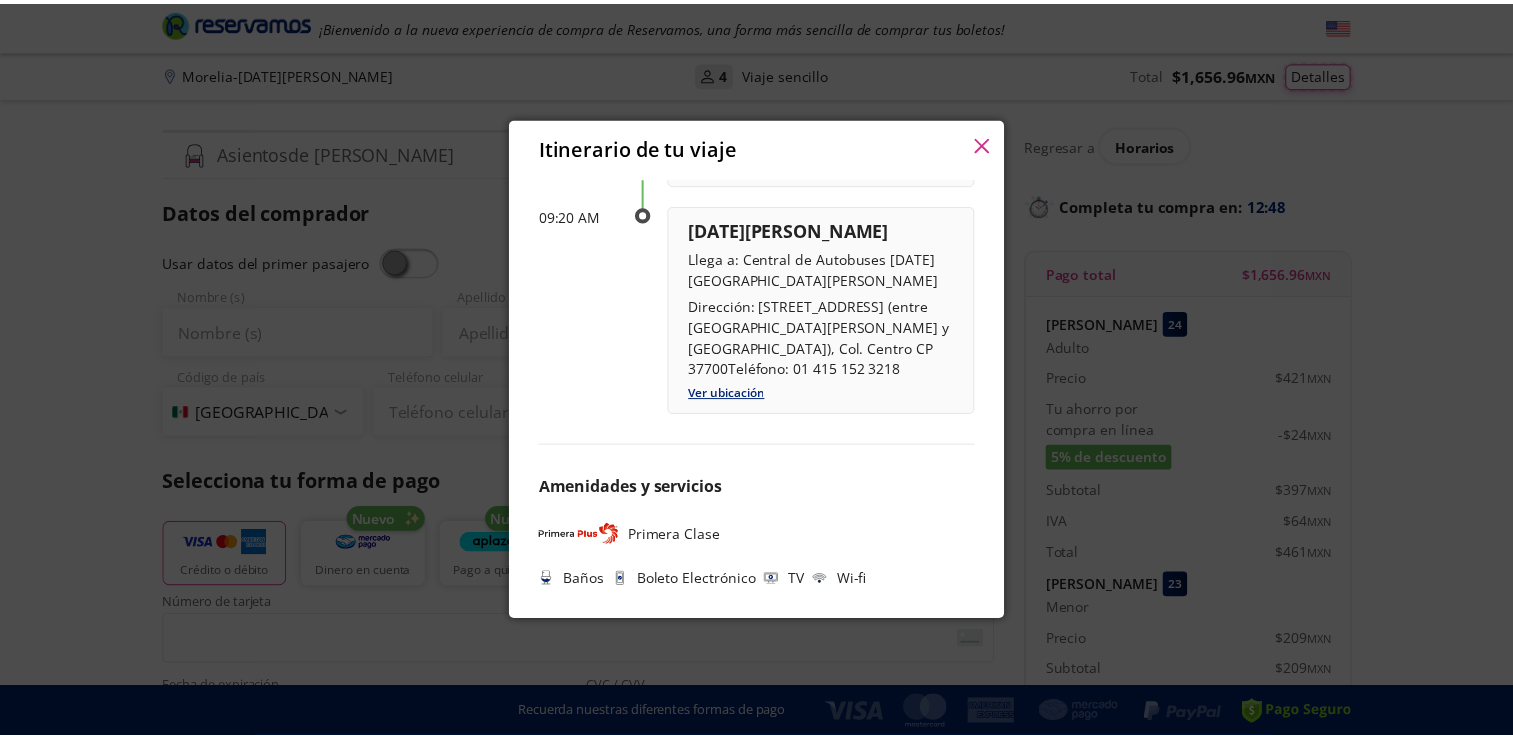 scroll, scrollTop: 315, scrollLeft: 0, axis: vertical 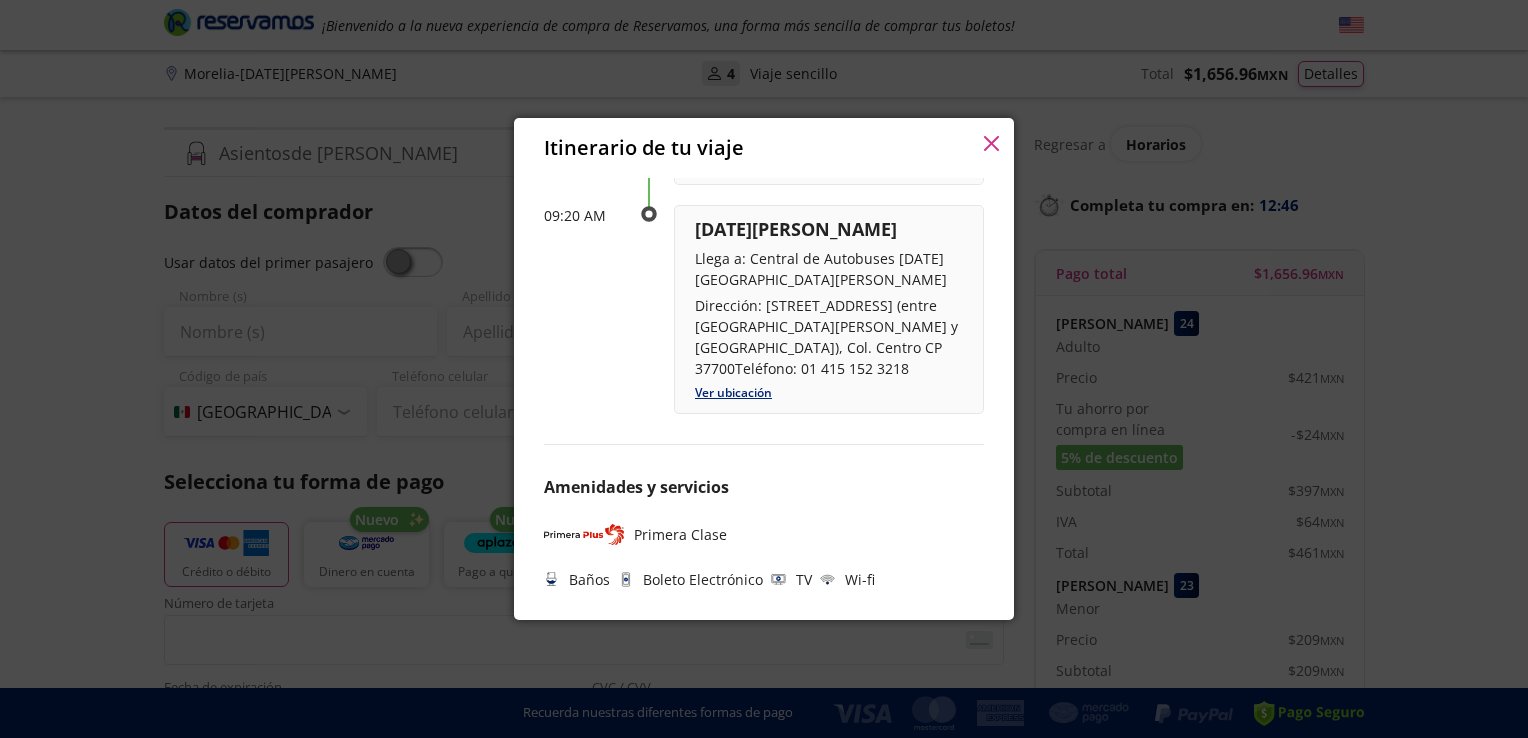 click 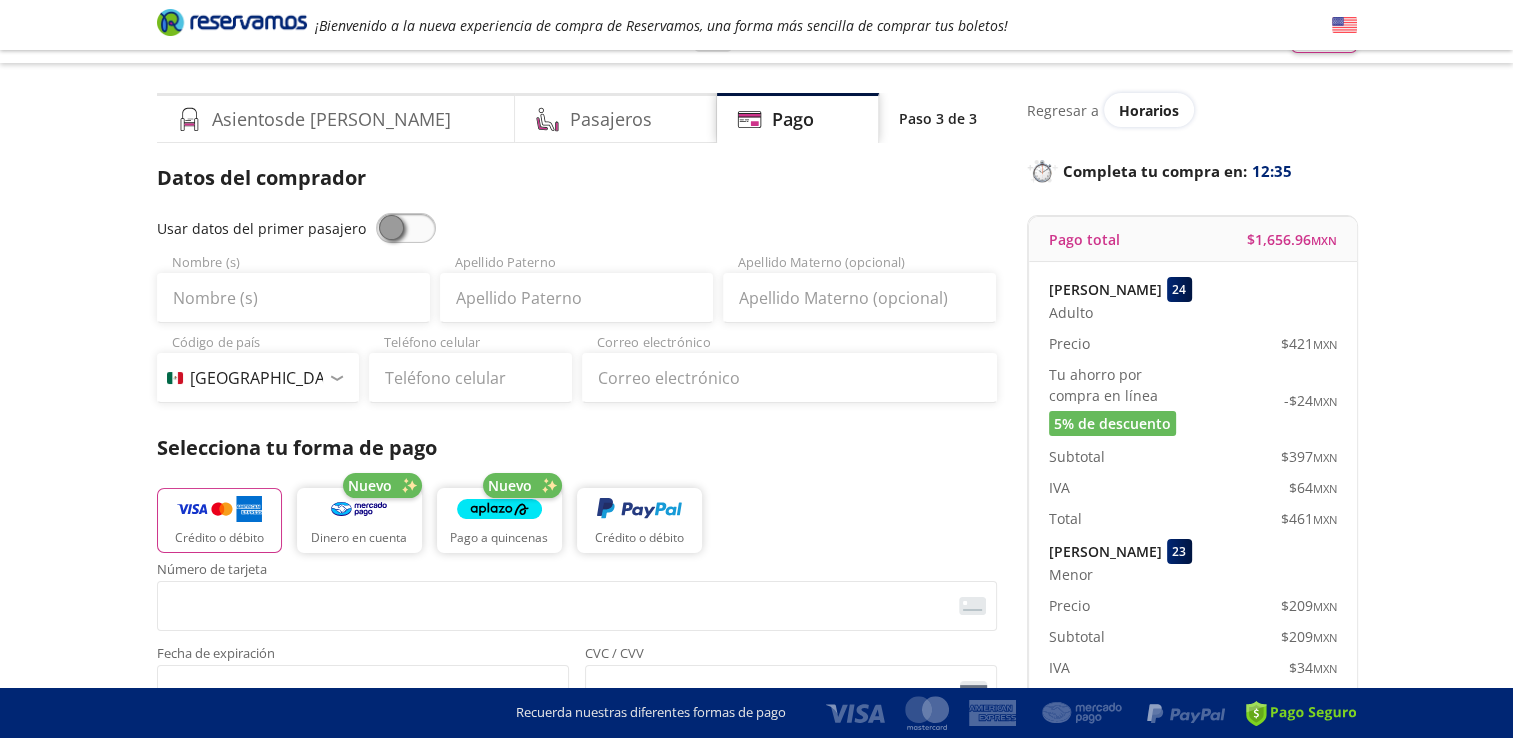 scroll, scrollTop: 0, scrollLeft: 0, axis: both 